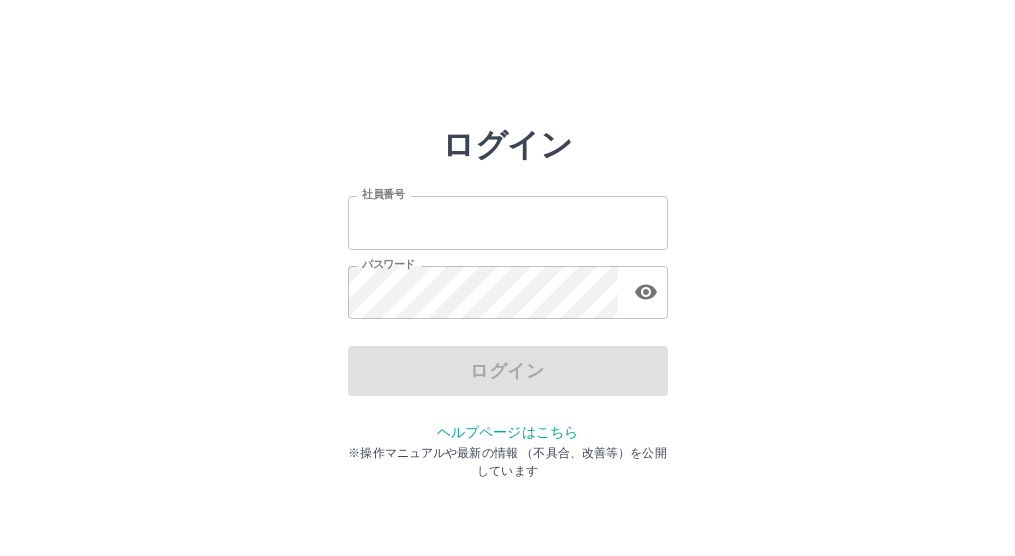 scroll, scrollTop: 0, scrollLeft: 0, axis: both 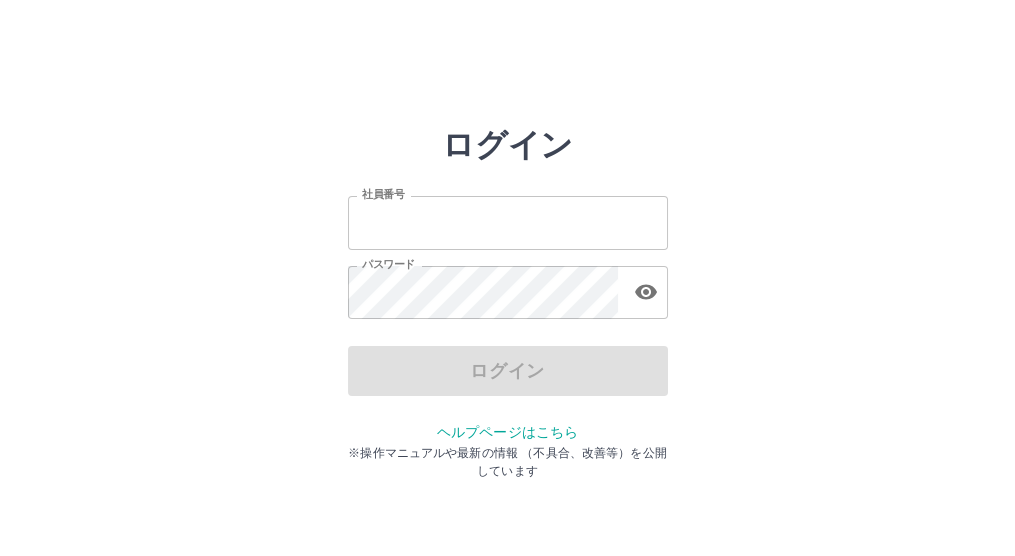 type on "*******" 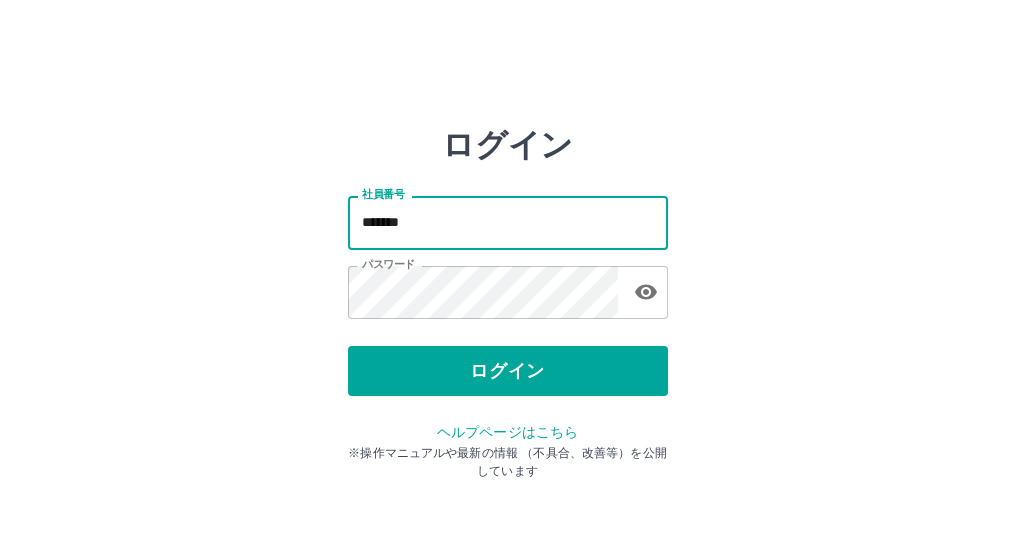 click on "*******" at bounding box center [508, 222] 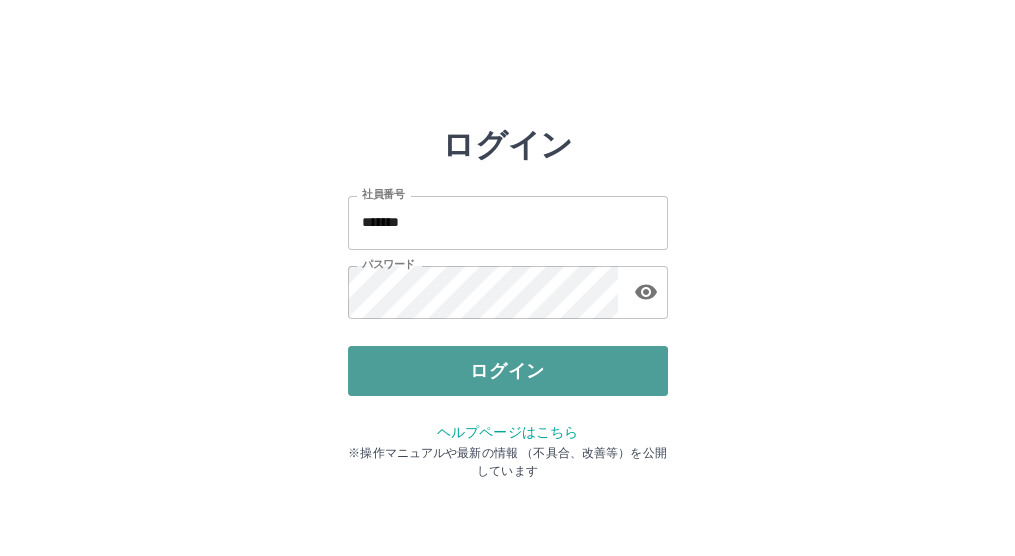 click on "ログイン" at bounding box center [508, 371] 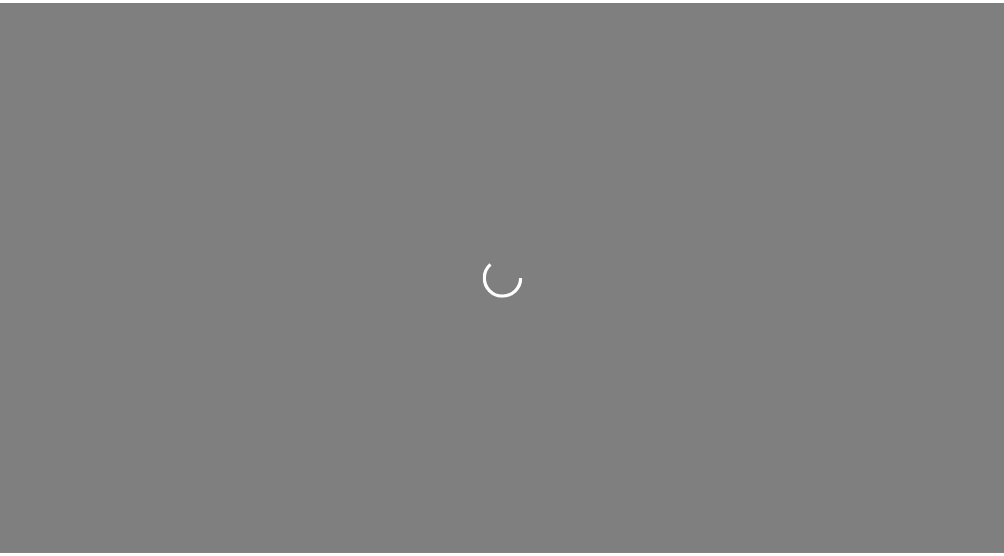 scroll, scrollTop: 0, scrollLeft: 0, axis: both 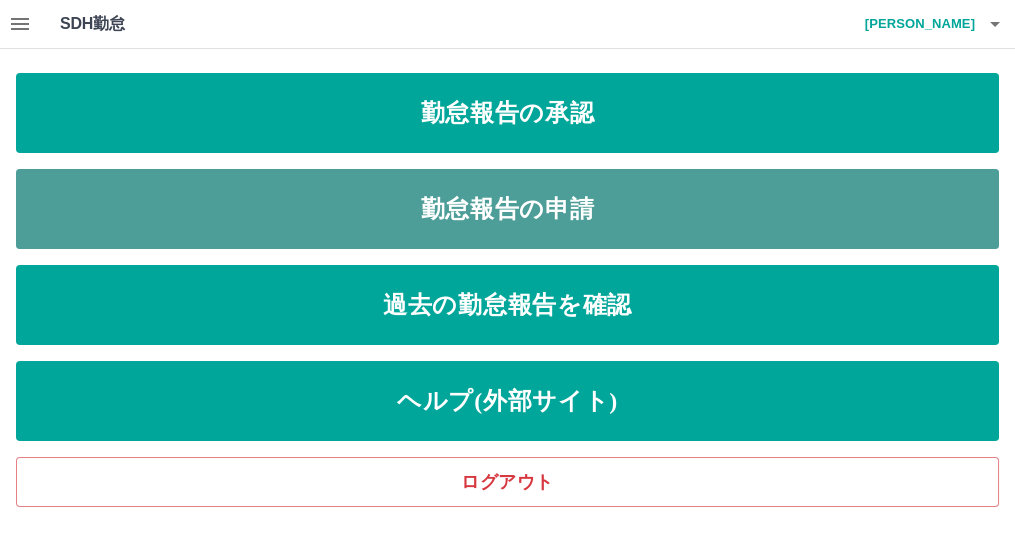 click on "勤怠報告の申請" at bounding box center [507, 209] 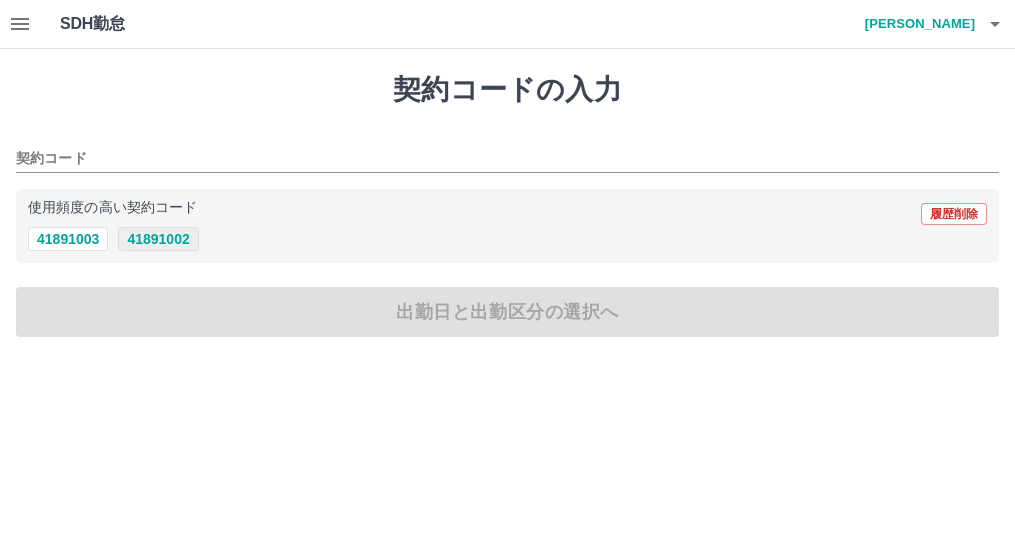 click on "41891002" at bounding box center (158, 239) 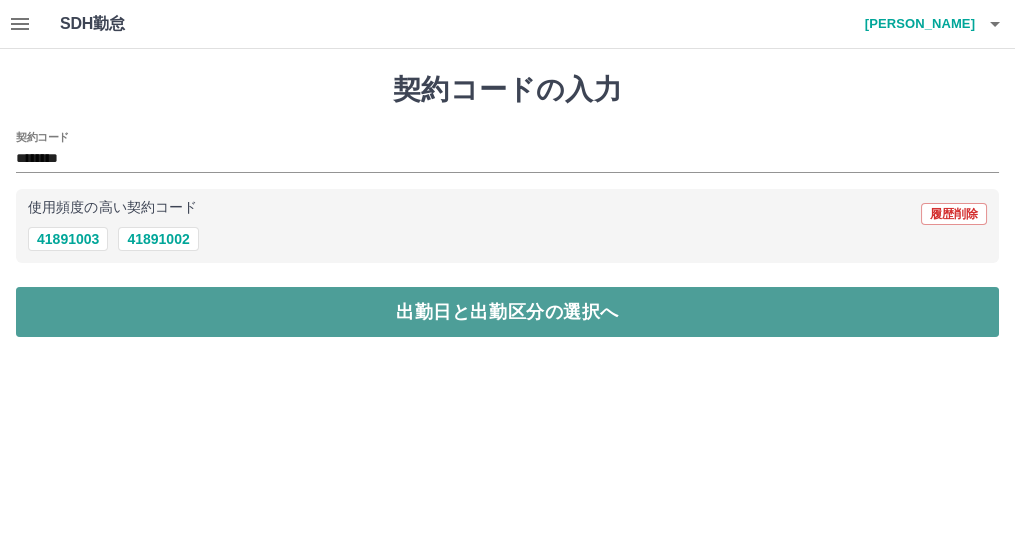 click on "出勤日と出勤区分の選択へ" at bounding box center (507, 312) 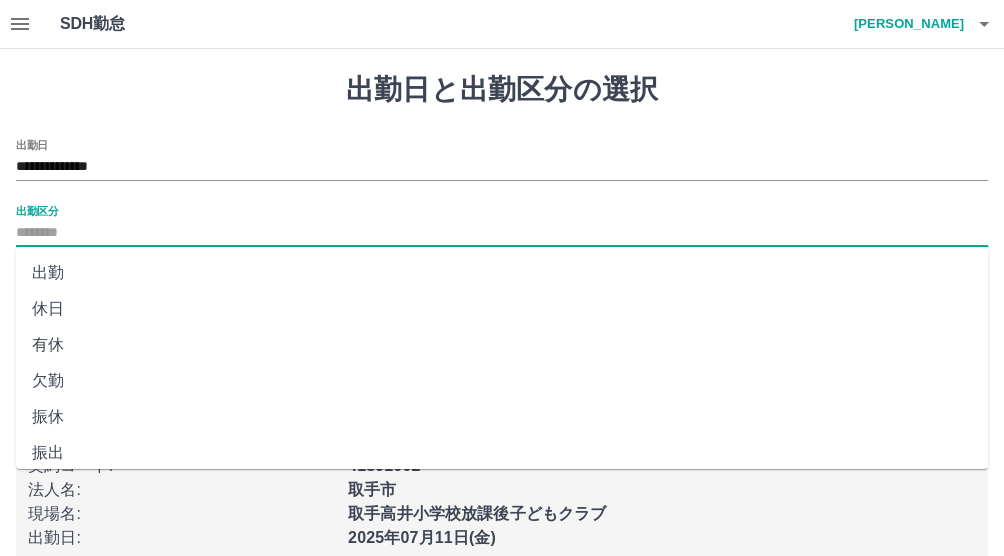 click on "出勤区分" at bounding box center [502, 233] 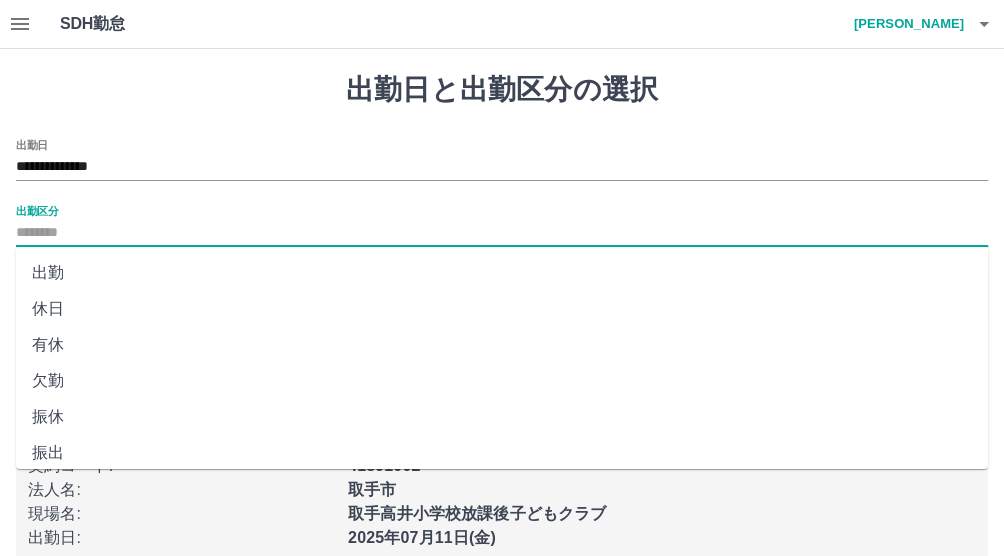 click on "出勤" at bounding box center (502, 273) 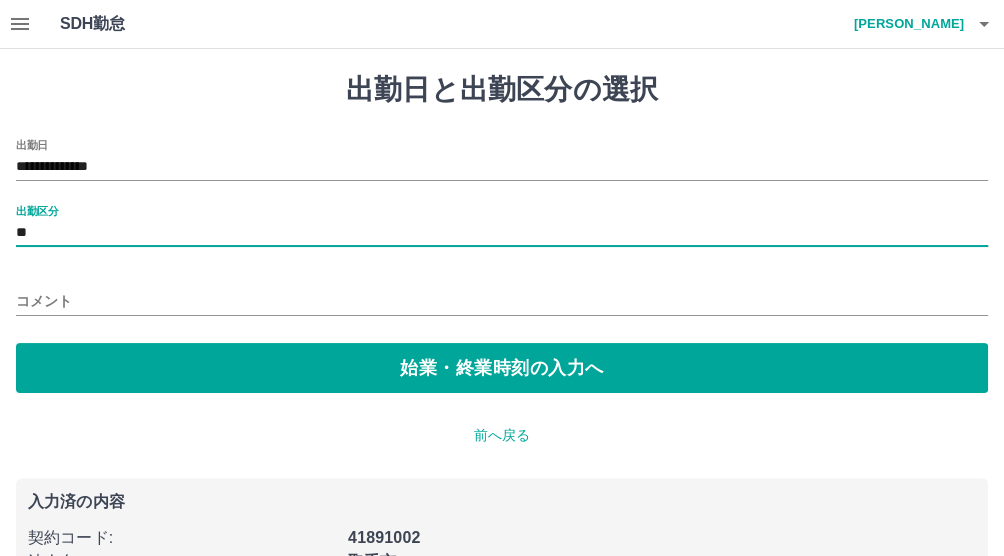 click on "コメント" at bounding box center [502, 301] 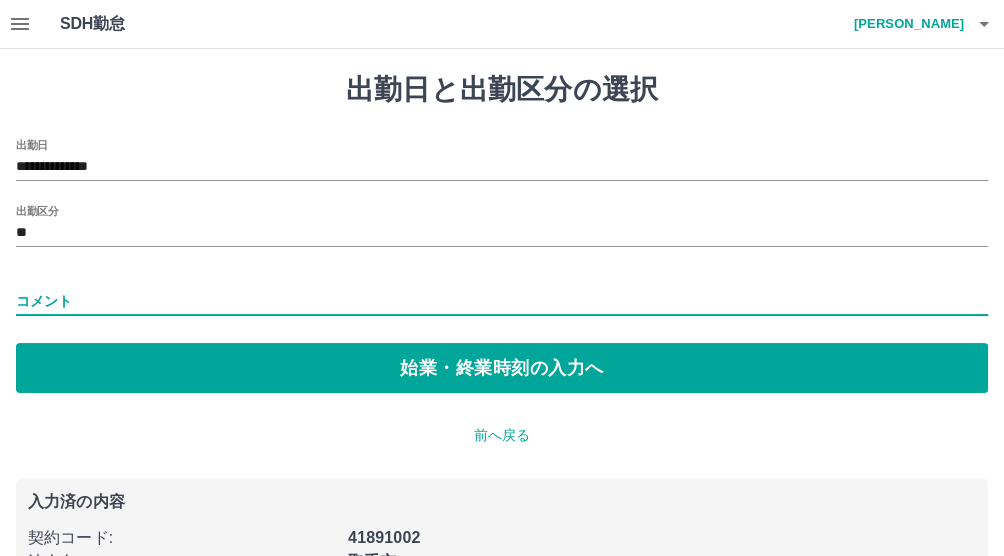 type on "*****" 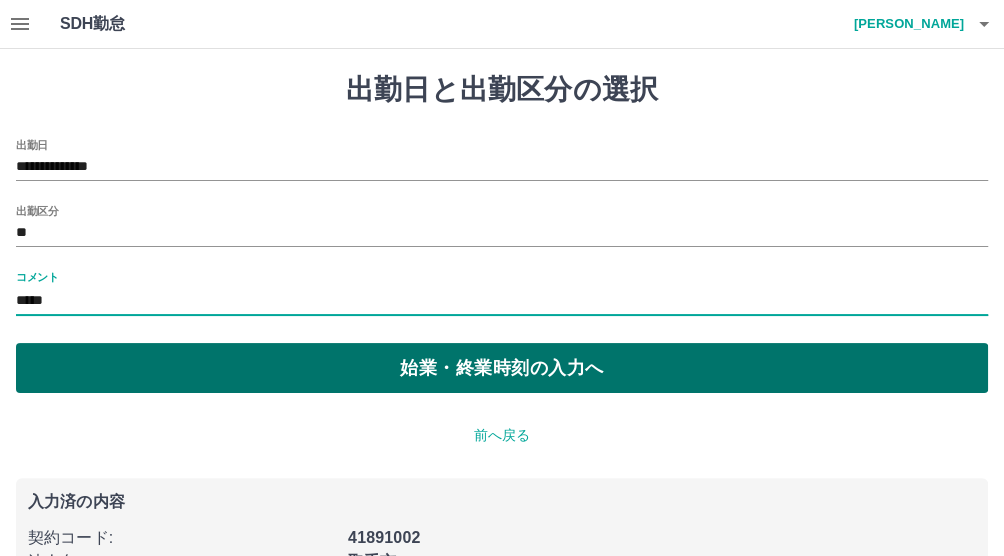 click on "始業・終業時刻の入力へ" at bounding box center [502, 368] 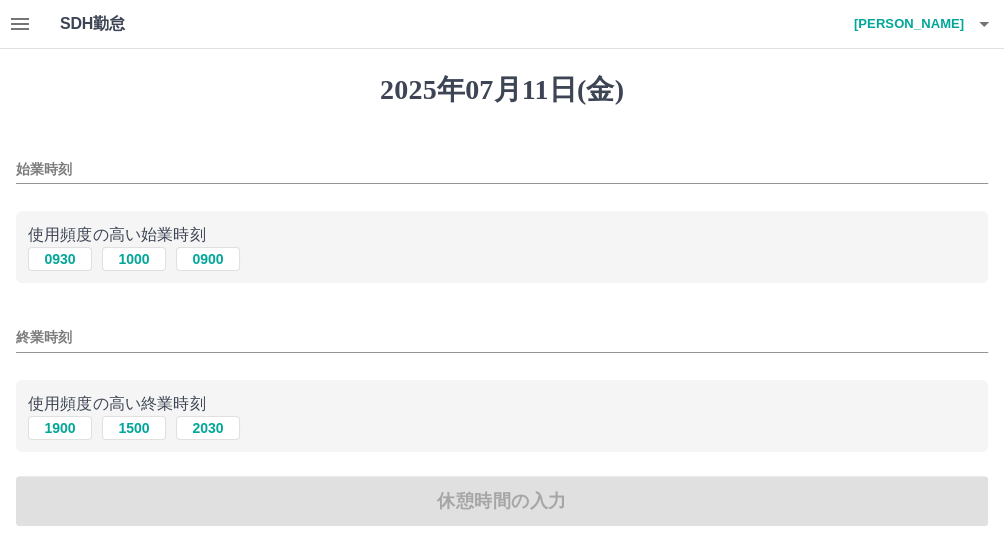 click on "終業時刻" at bounding box center (502, 331) 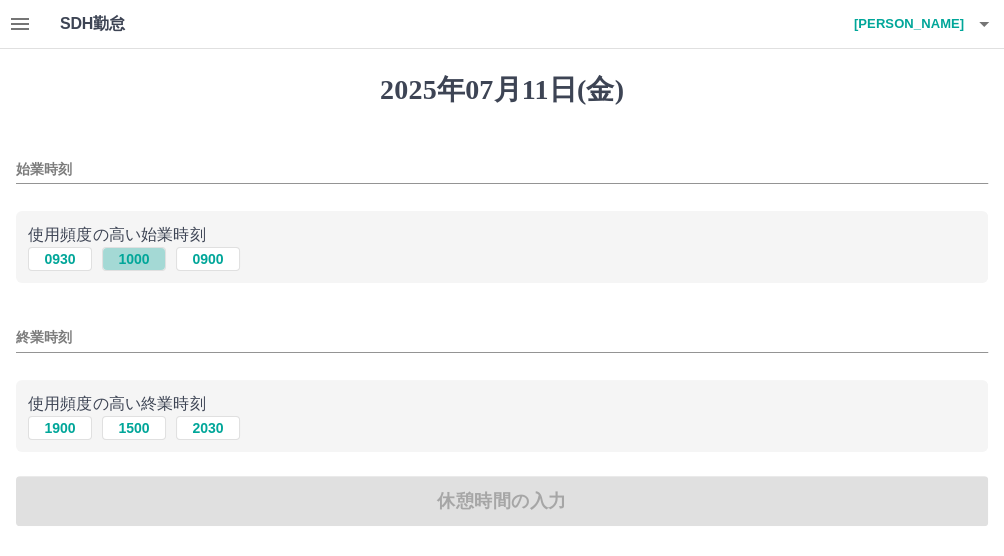 click on "1000" at bounding box center [134, 259] 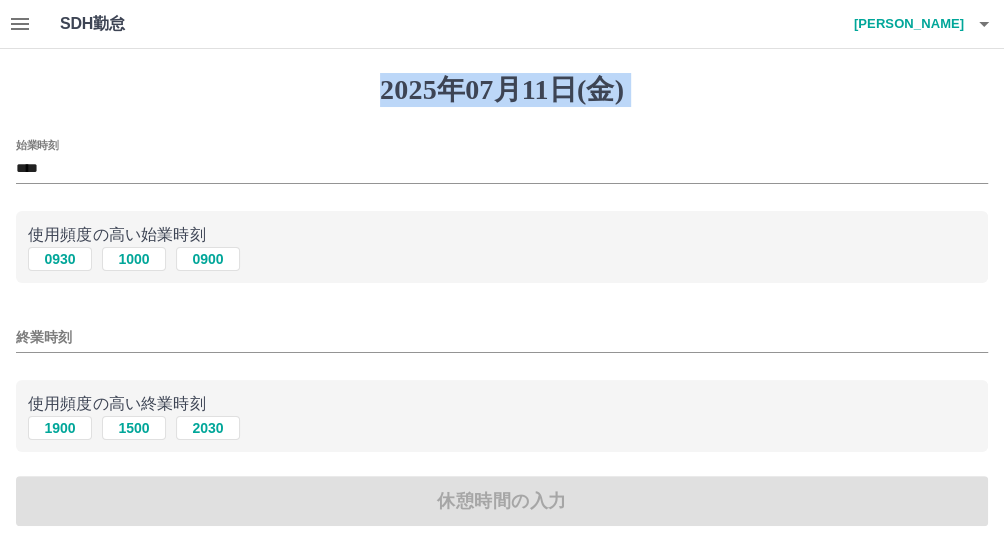 drag, startPoint x: 93, startPoint y: 94, endPoint x: 62, endPoint y: 131, distance: 48.270073 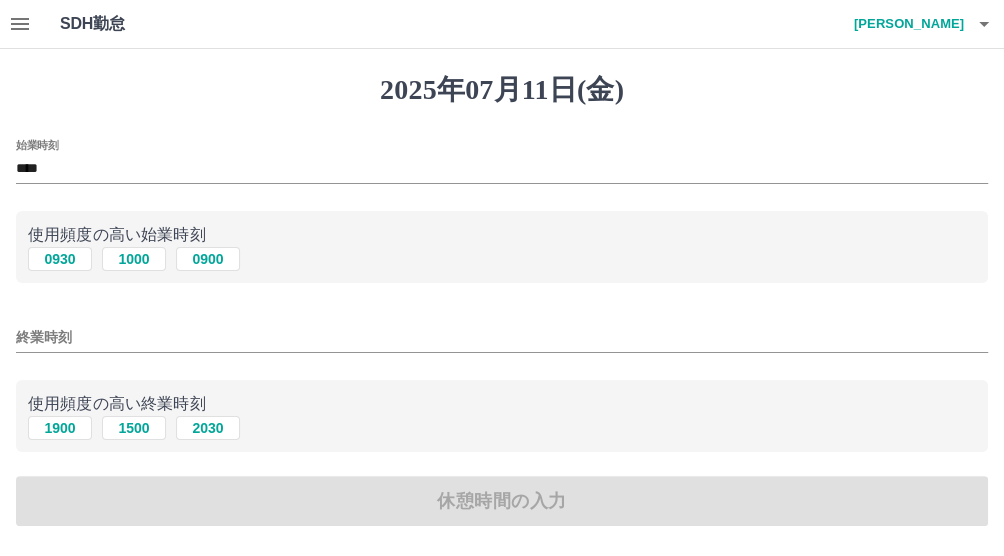 drag, startPoint x: 62, startPoint y: 131, endPoint x: 32, endPoint y: 170, distance: 49.20366 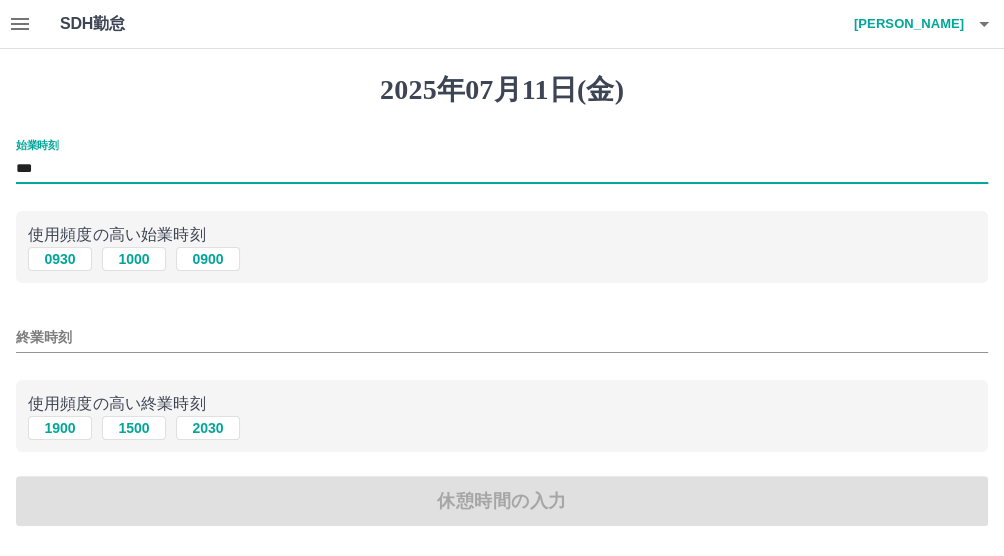 type on "***" 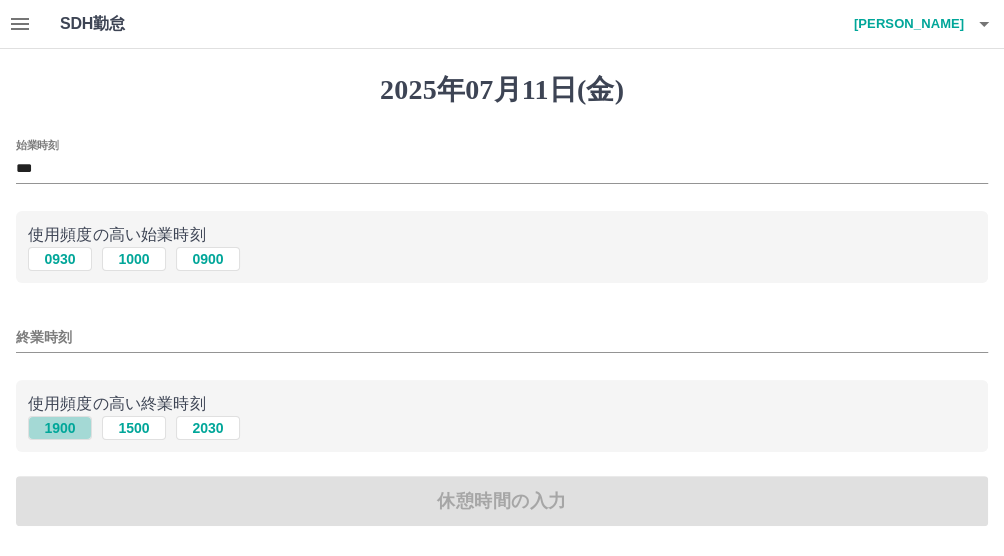 click on "1900" at bounding box center (60, 428) 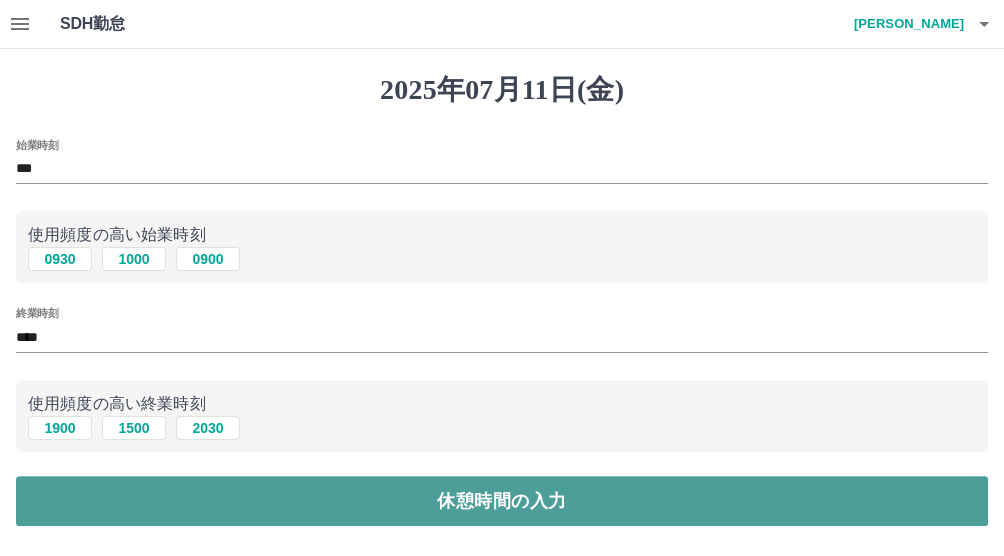 click on "休憩時間の入力" at bounding box center [502, 501] 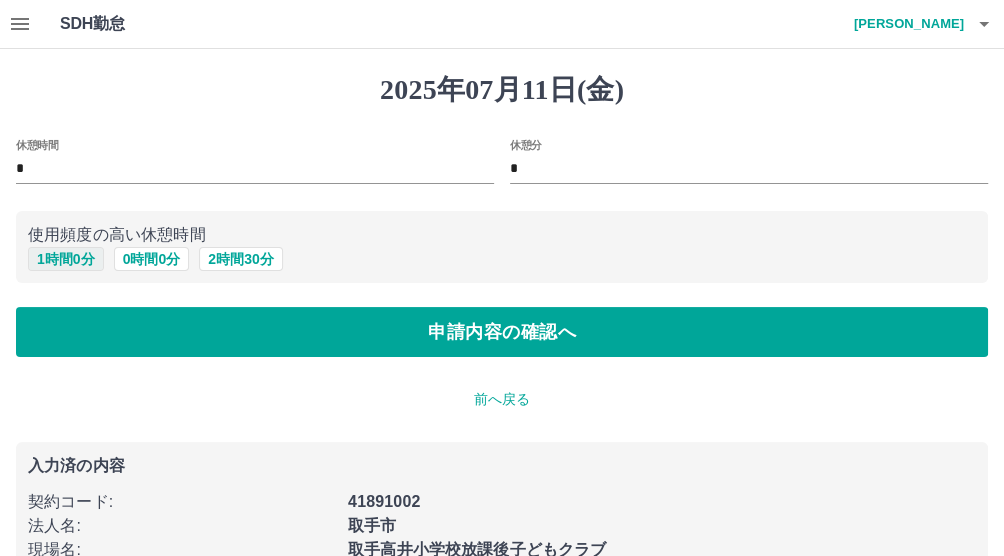 click on "1 時間 0 分" at bounding box center (66, 259) 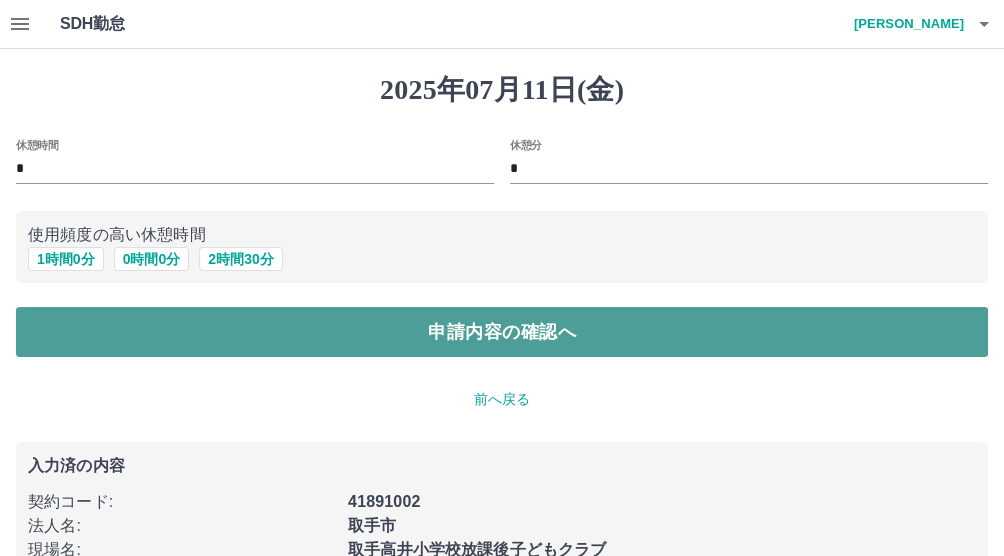 click on "申請内容の確認へ" at bounding box center (502, 332) 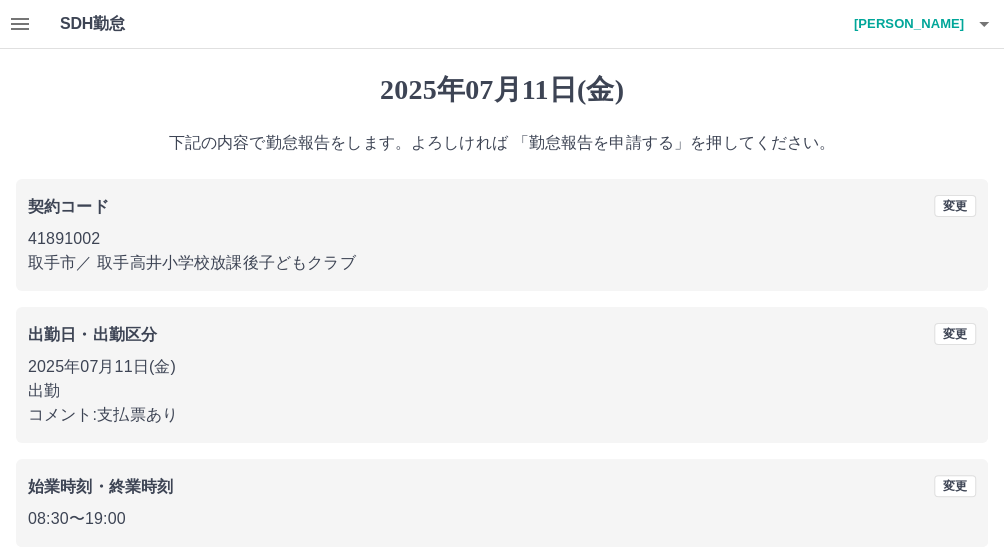 click on "取手市  ／   取手高井小学校放課後子どもクラブ" at bounding box center [502, 263] 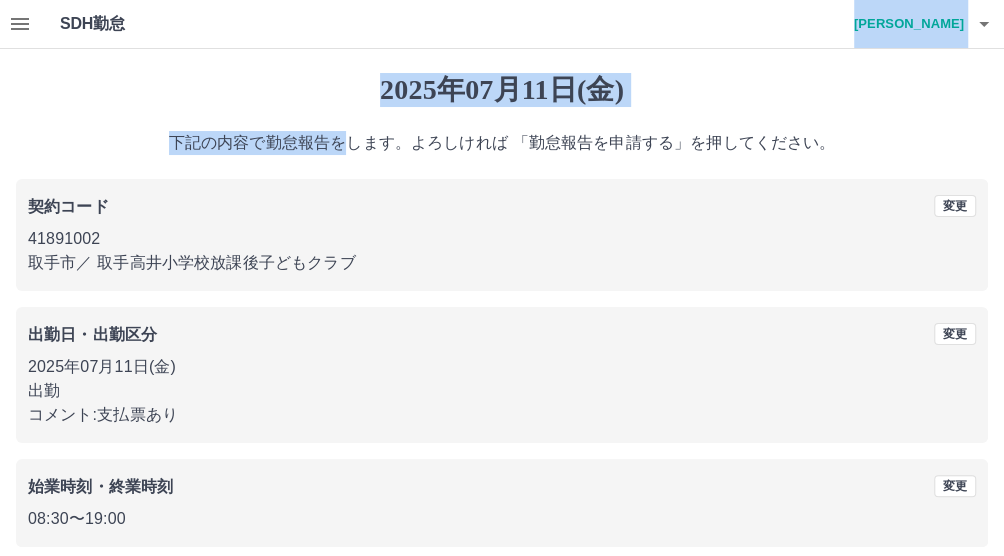 drag, startPoint x: 342, startPoint y: 149, endPoint x: 384, endPoint y: 133, distance: 44.94441 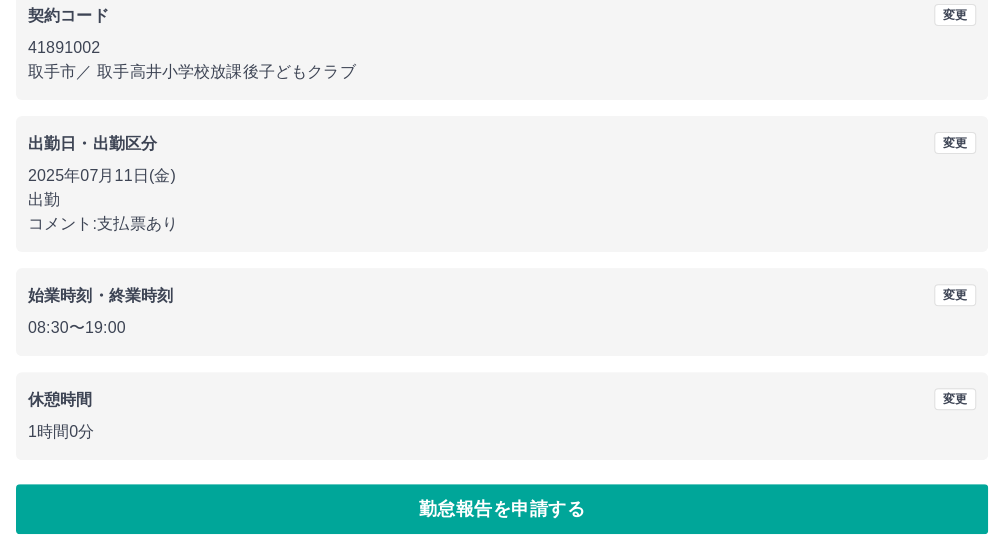 scroll, scrollTop: 193, scrollLeft: 0, axis: vertical 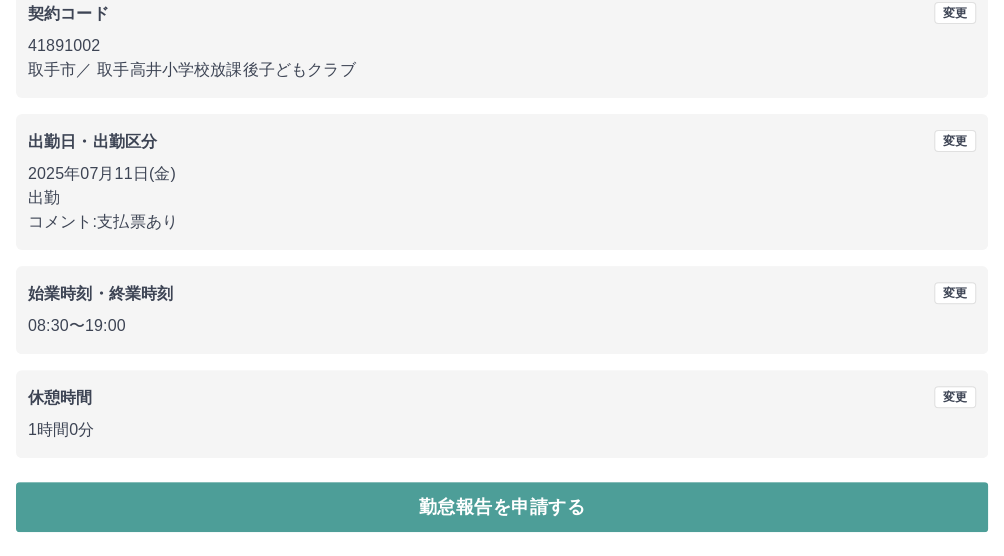 click on "勤怠報告を申請する" at bounding box center (502, 507) 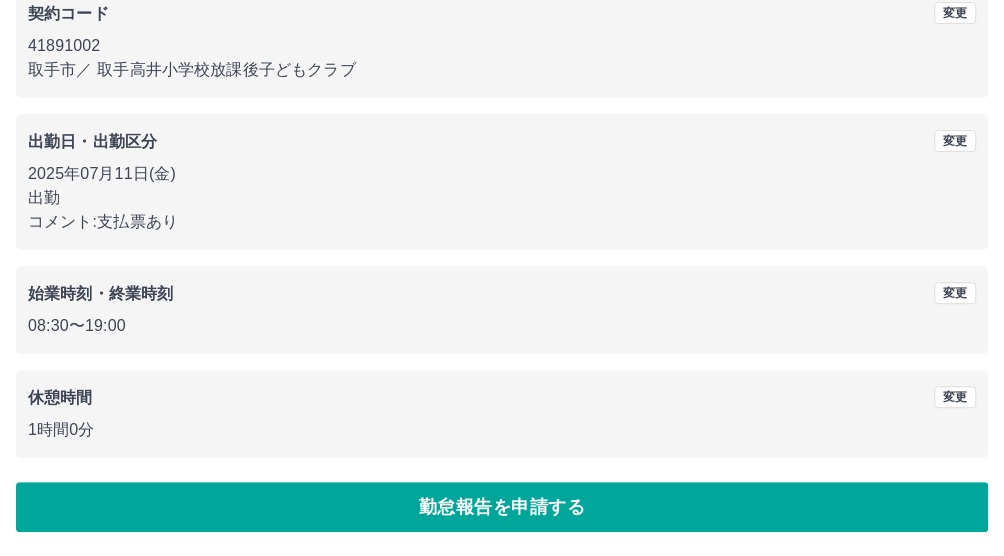 scroll, scrollTop: 0, scrollLeft: 0, axis: both 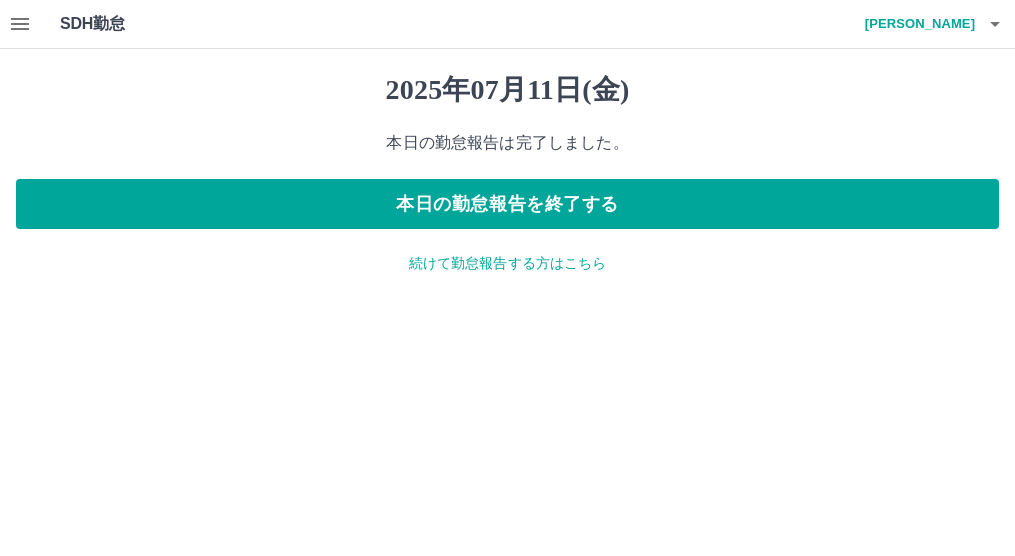 click on "続けて勤怠報告する方はこちら" at bounding box center (507, 263) 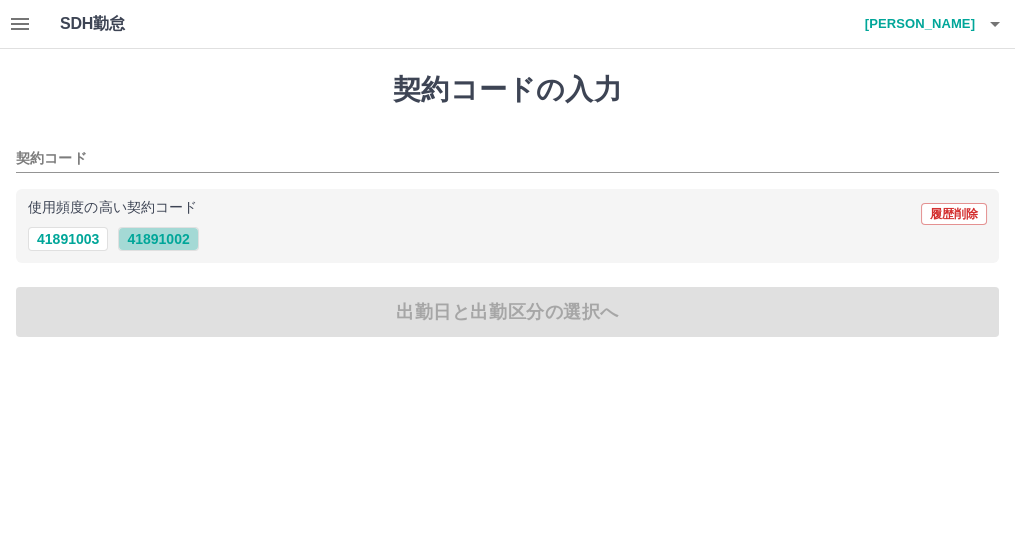 click on "41891002" at bounding box center (158, 239) 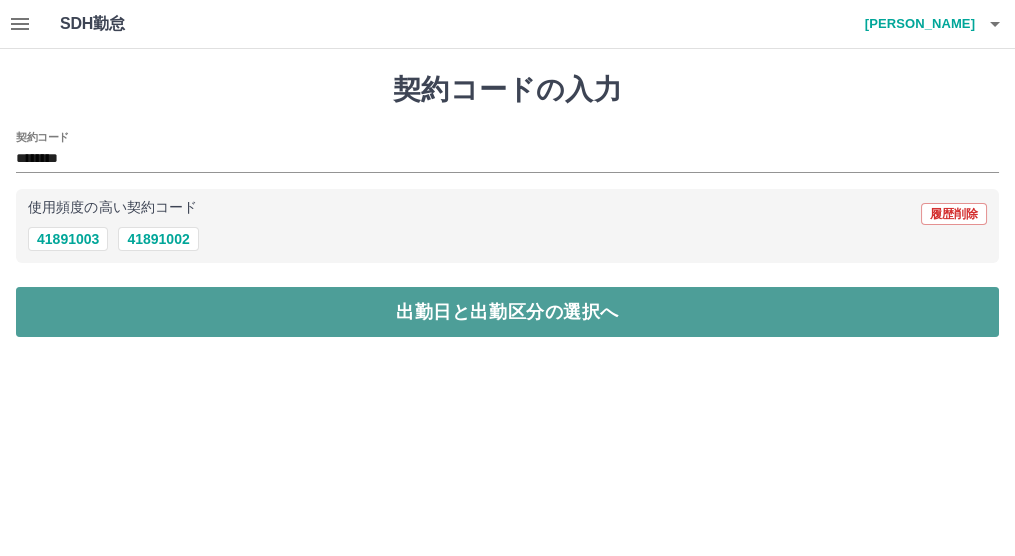 click on "出勤日と出勤区分の選択へ" at bounding box center (507, 312) 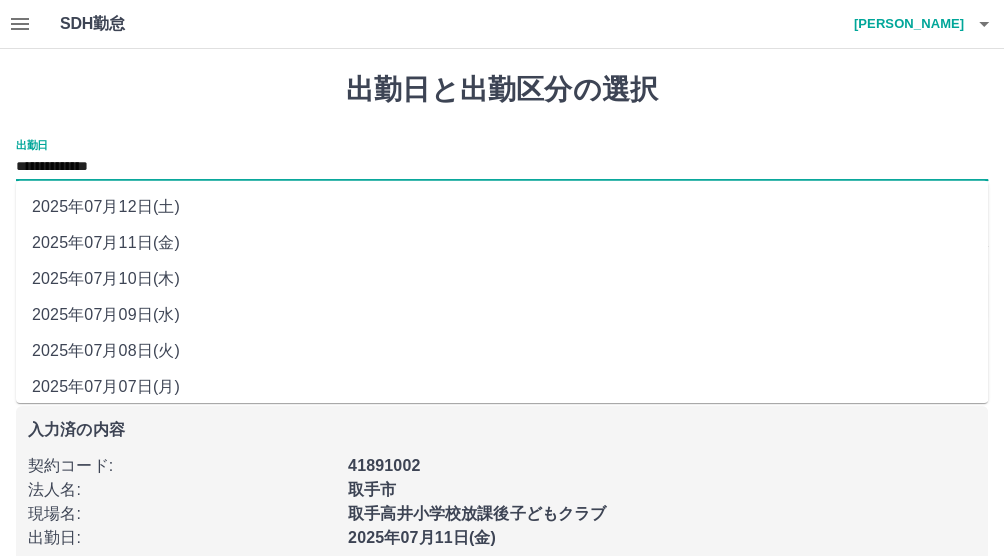 click on "**********" at bounding box center (502, 167) 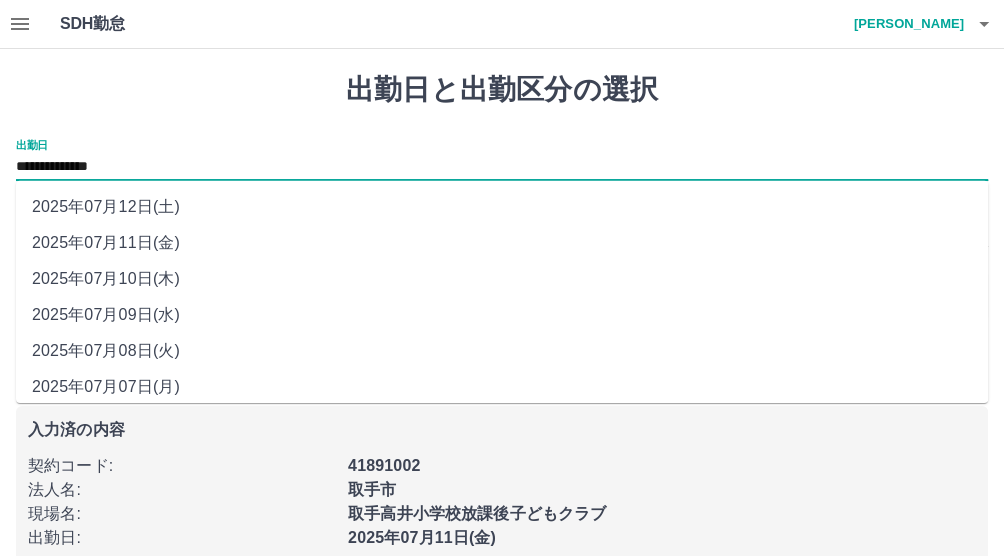click on "2025年07月10日(木)" at bounding box center [502, 279] 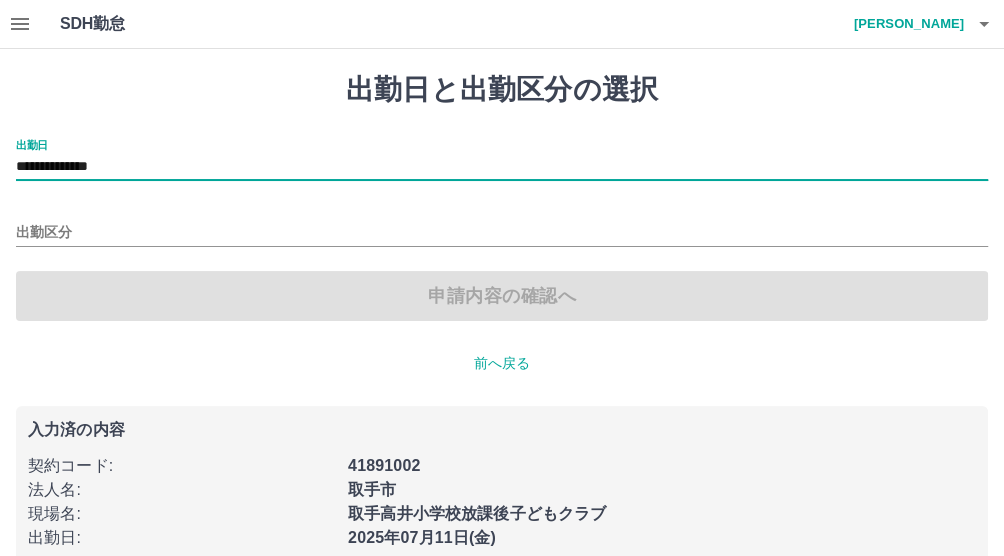 type on "**********" 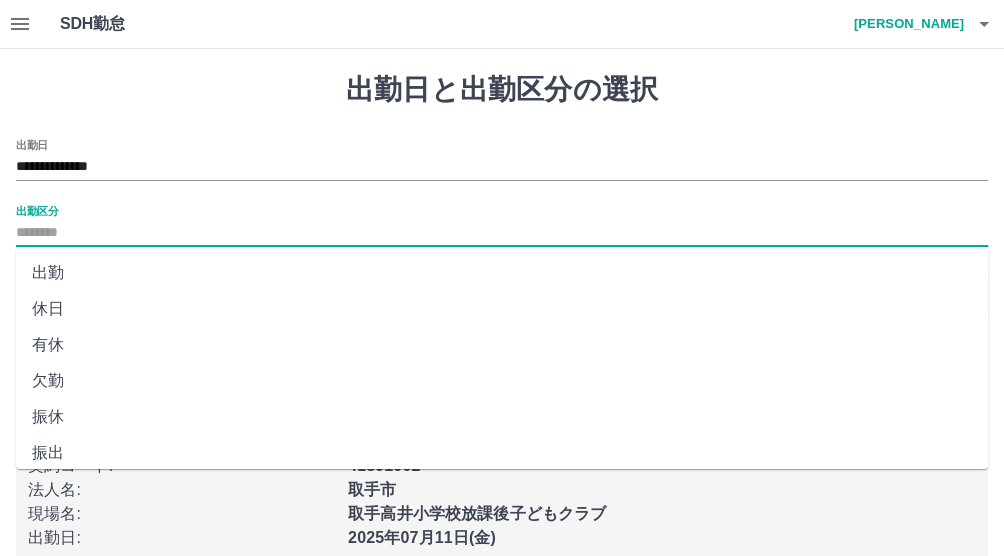 click on "出勤区分" at bounding box center [502, 233] 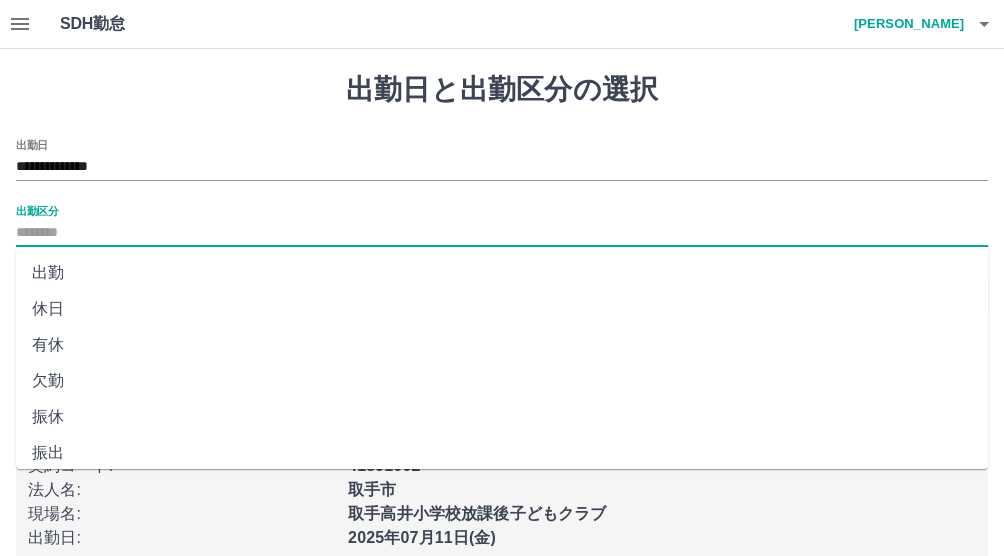 click on "出勤" at bounding box center [502, 273] 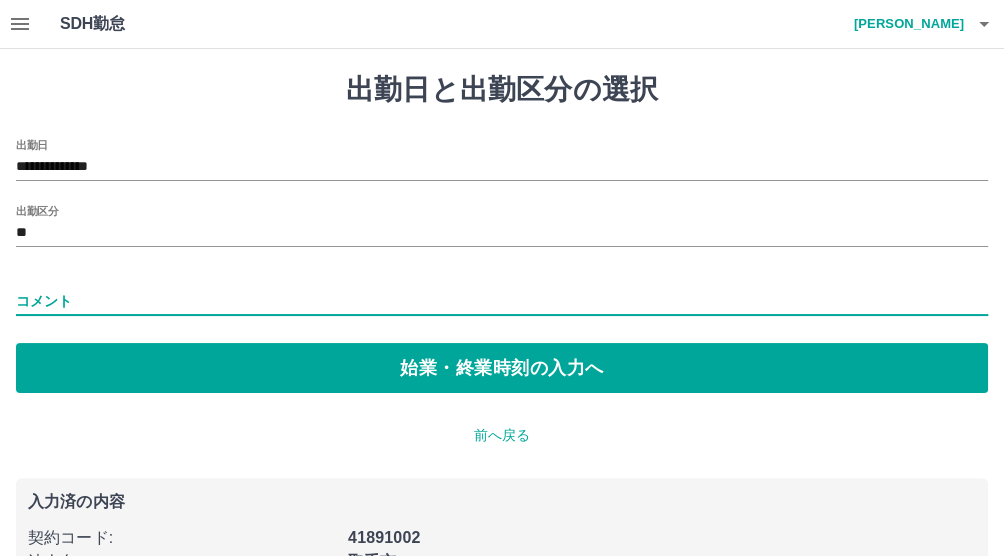 click on "コメント" at bounding box center (502, 301) 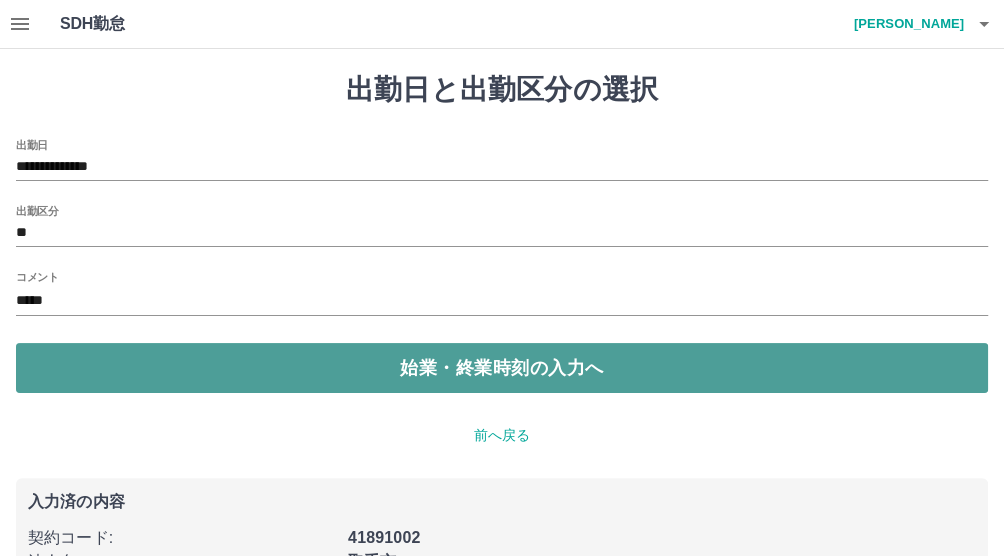 click on "始業・終業時刻の入力へ" at bounding box center (502, 368) 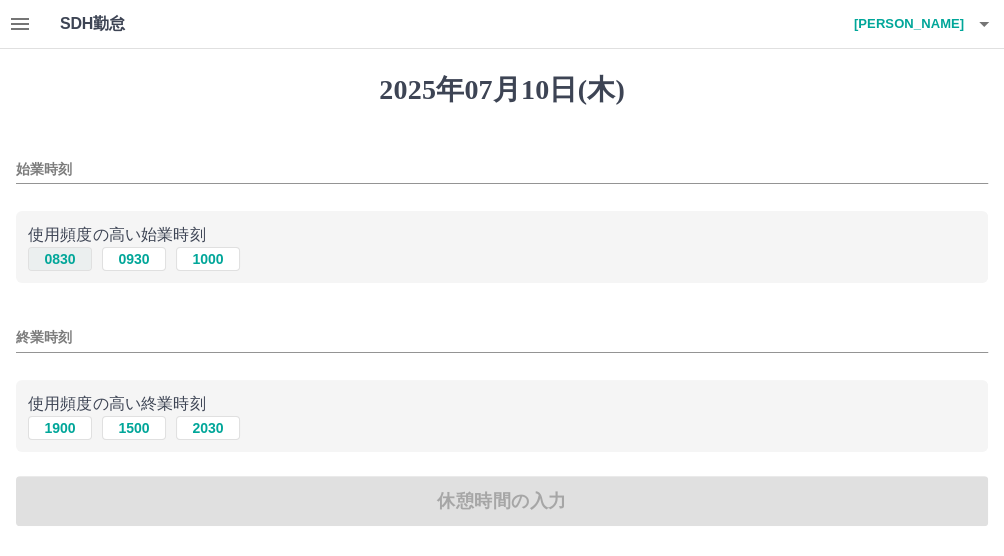 click on "0830" at bounding box center (60, 259) 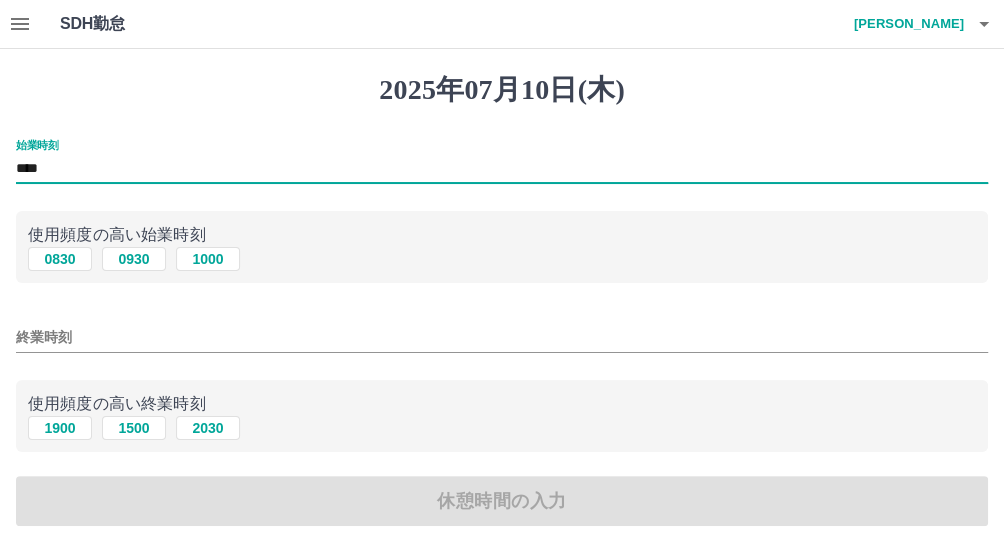 click on "****" at bounding box center [502, 169] 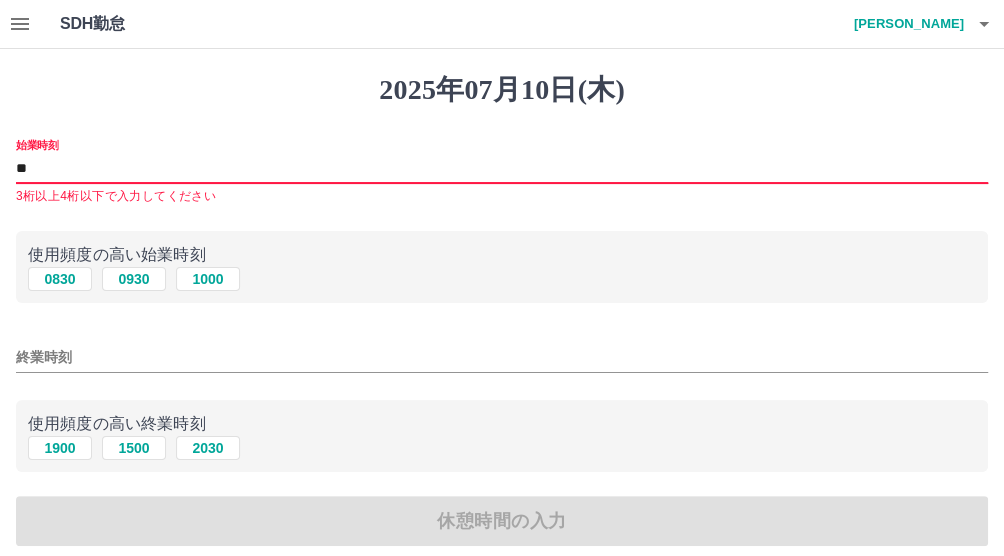 type on "*" 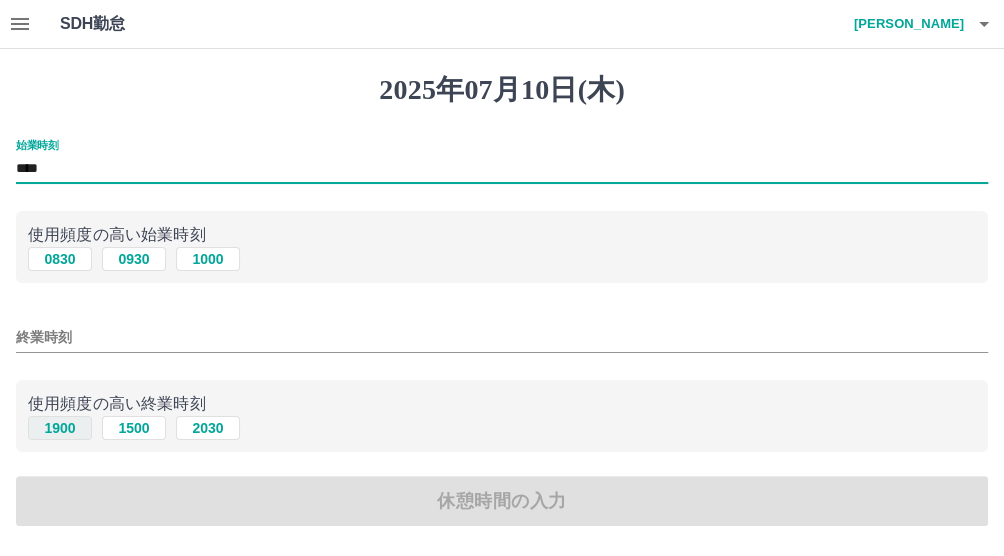 type on "****" 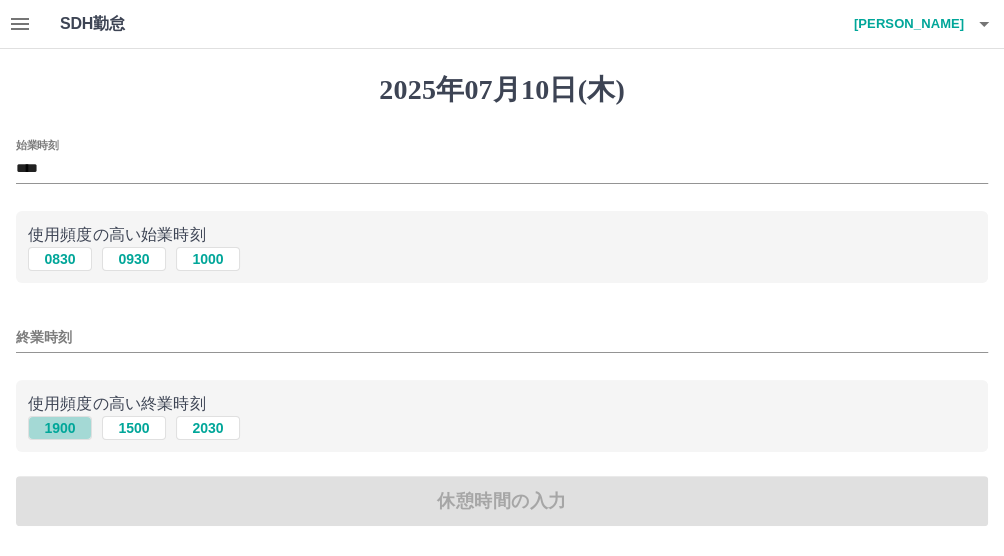 click on "1900" at bounding box center (60, 428) 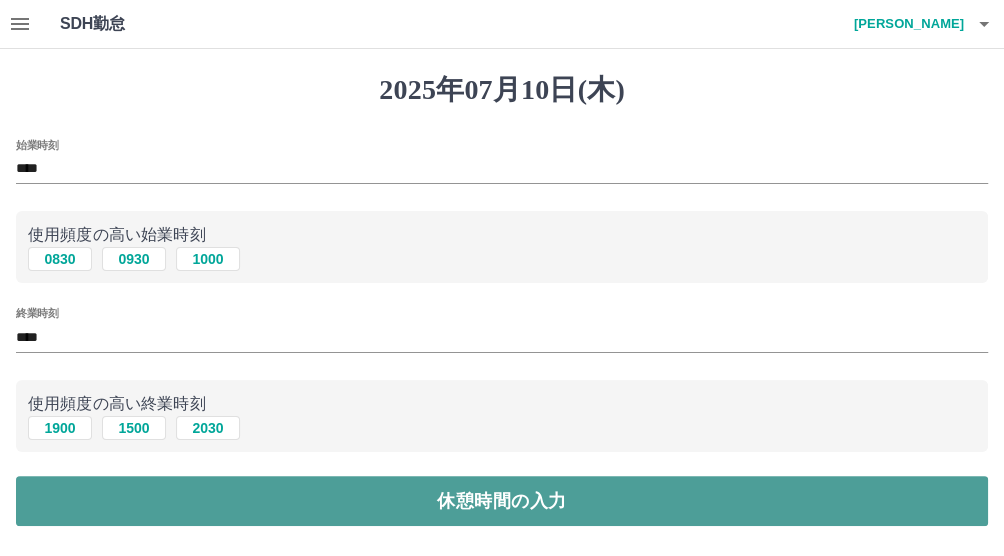 click on "休憩時間の入力" at bounding box center [502, 501] 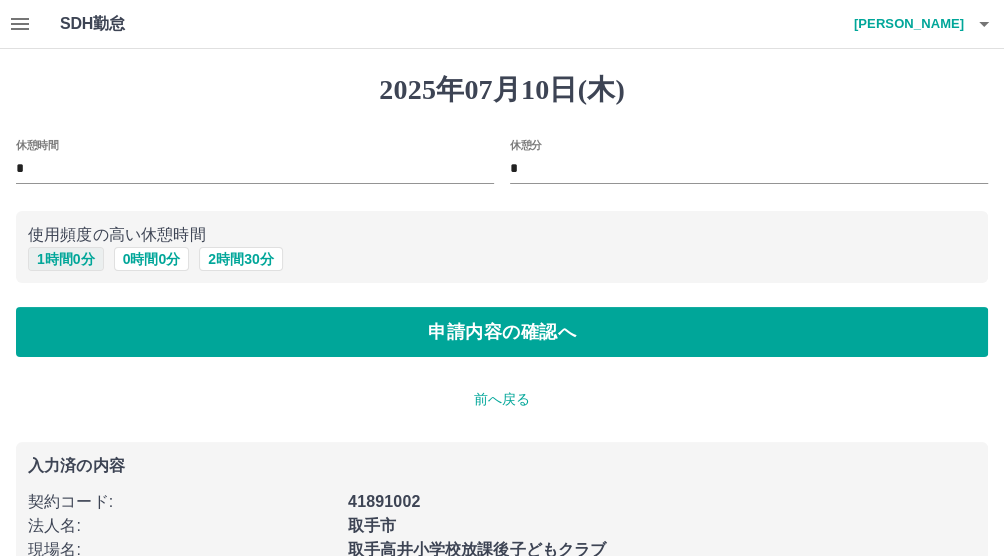click on "1 時間 0 分" at bounding box center [66, 259] 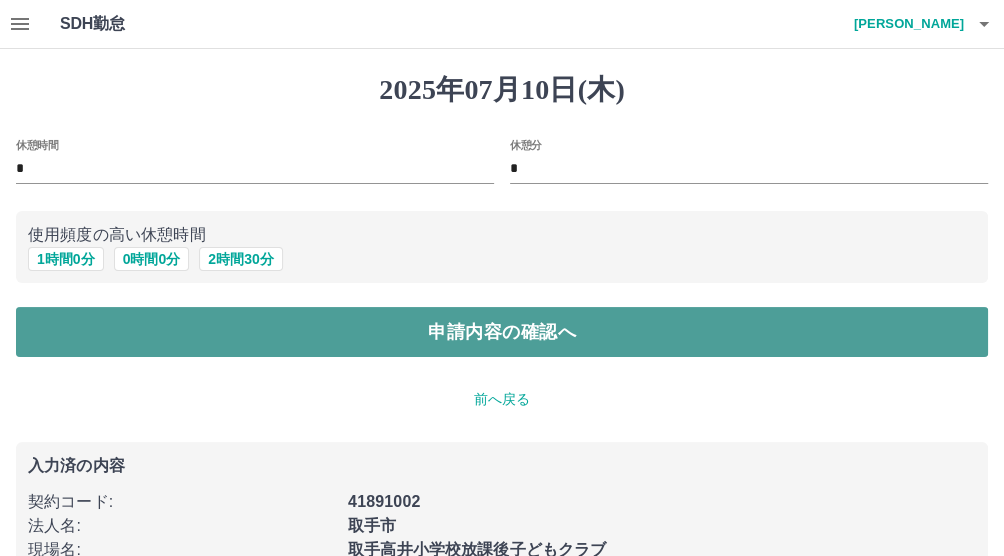 click on "申請内容の確認へ" at bounding box center (502, 332) 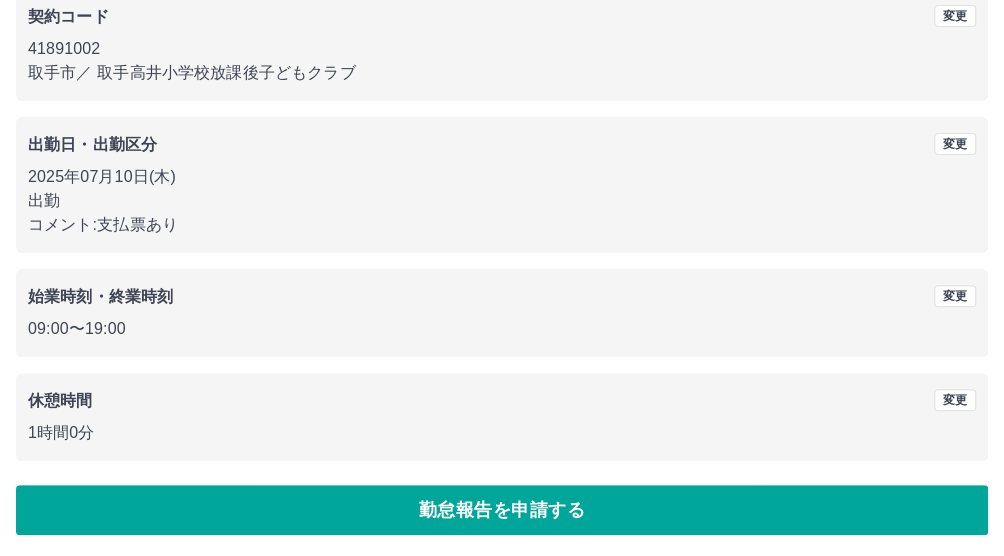 scroll, scrollTop: 193, scrollLeft: 0, axis: vertical 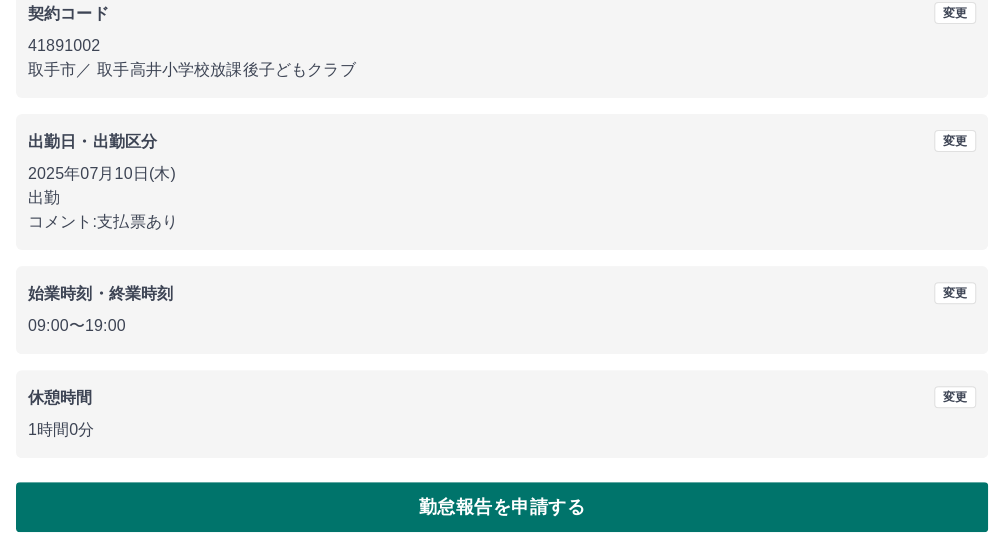 click on "勤怠報告を申請する" at bounding box center (502, 507) 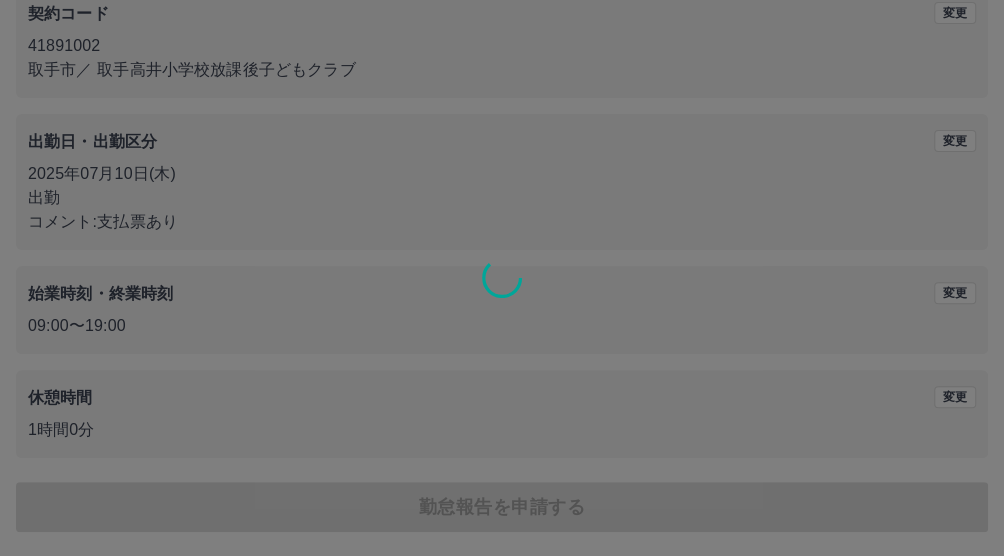 scroll, scrollTop: 0, scrollLeft: 0, axis: both 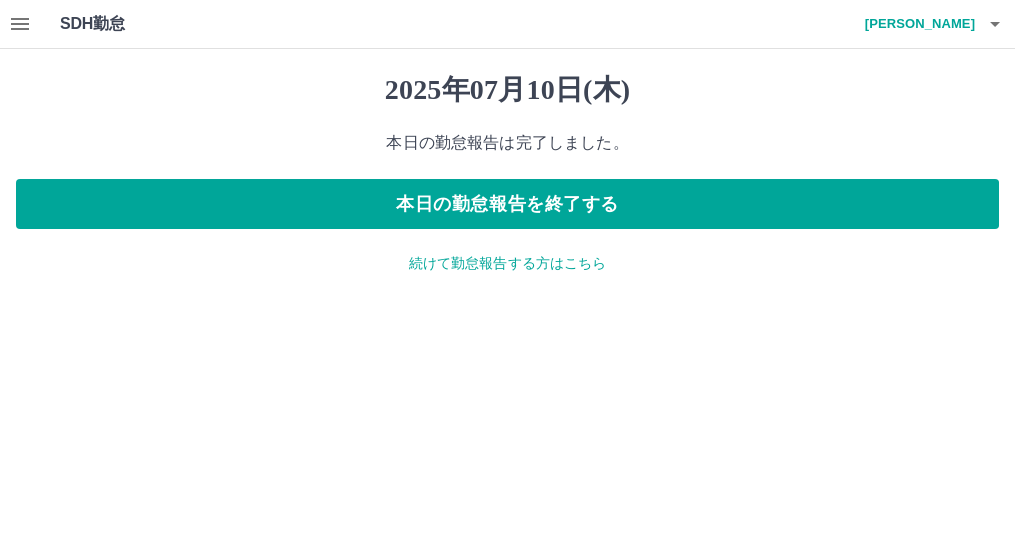 click on "2025年07月10日(木) 本日の勤怠報告は完了しました。 本日の勤怠報告を終了する 続けて勤怠報告する方はこちら" at bounding box center [507, 173] 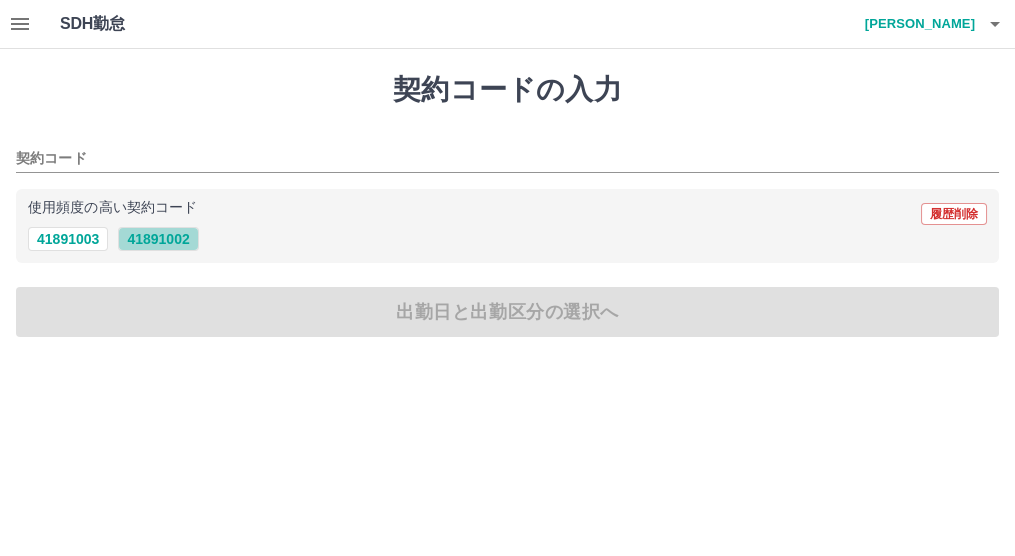 click on "41891002" at bounding box center (158, 239) 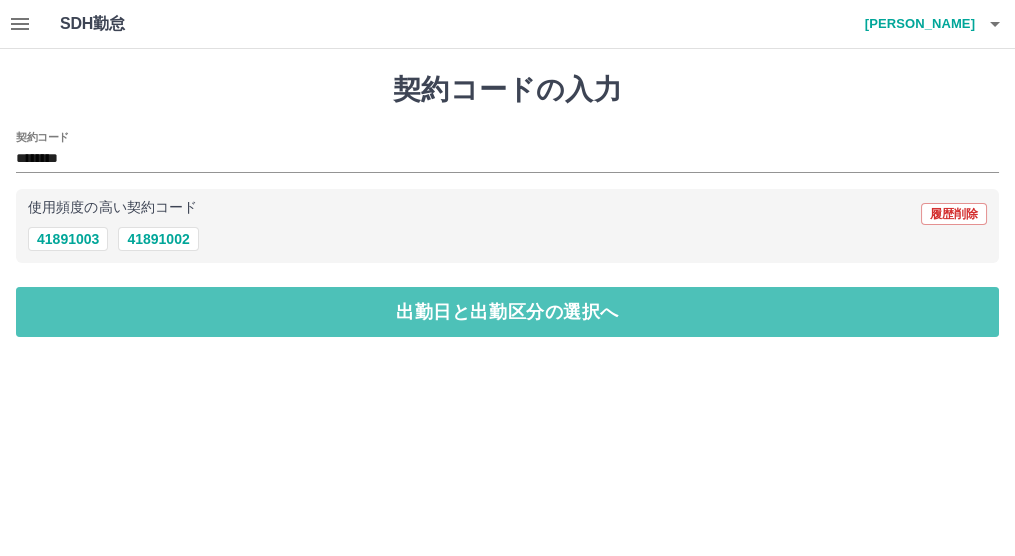 drag, startPoint x: 188, startPoint y: 331, endPoint x: 175, endPoint y: 313, distance: 22.203604 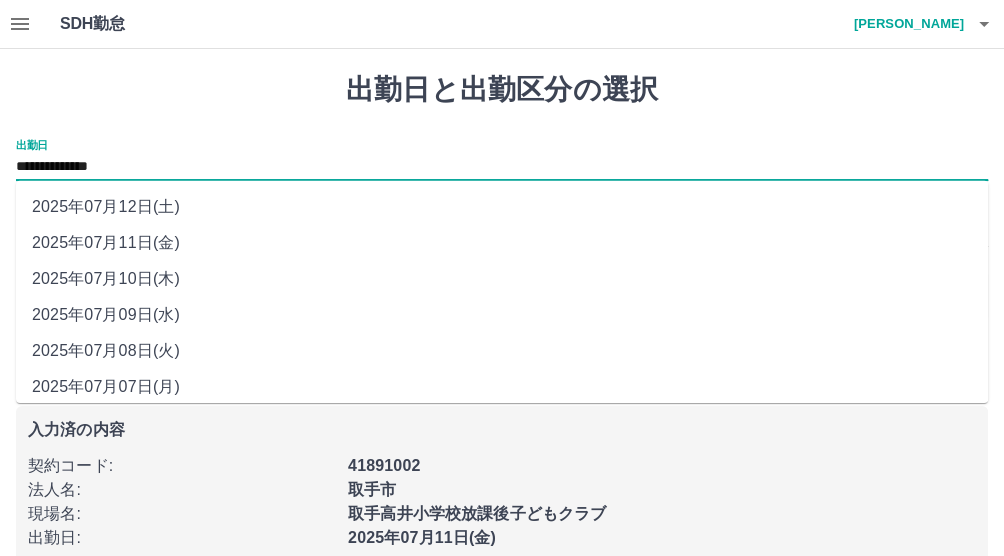 click on "**********" at bounding box center [502, 167] 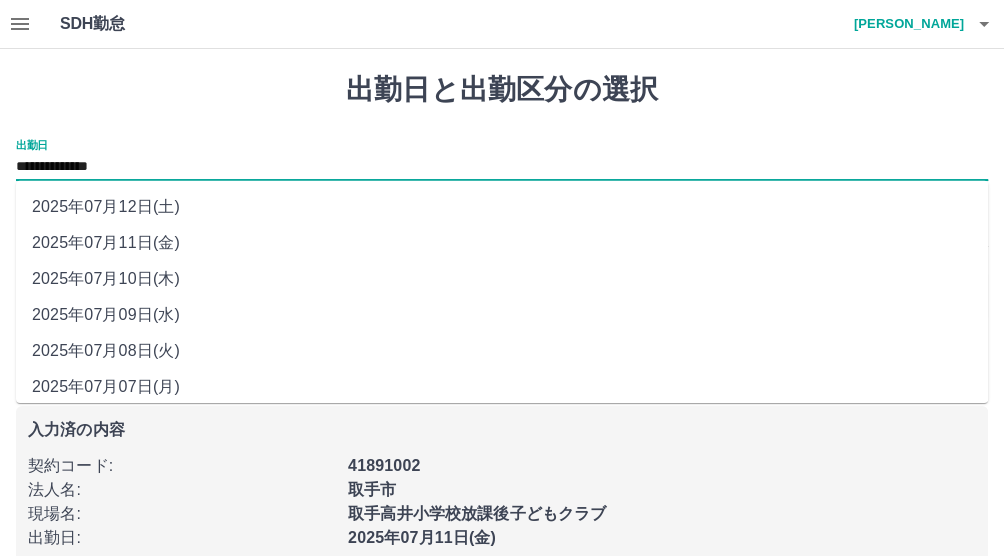 click on "2025年07月09日(水)" at bounding box center [502, 315] 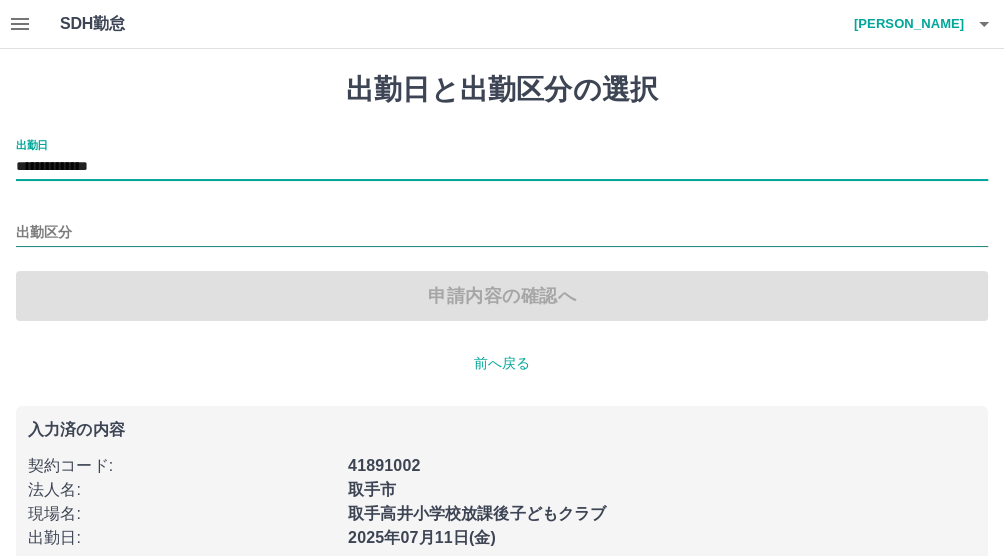click on "出勤区分" at bounding box center (502, 233) 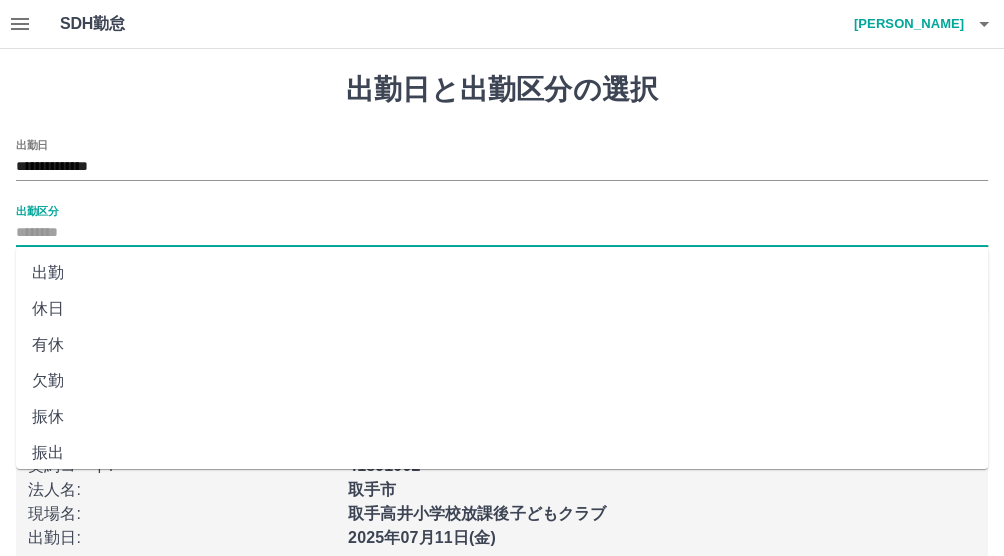 click on "出勤" at bounding box center [502, 273] 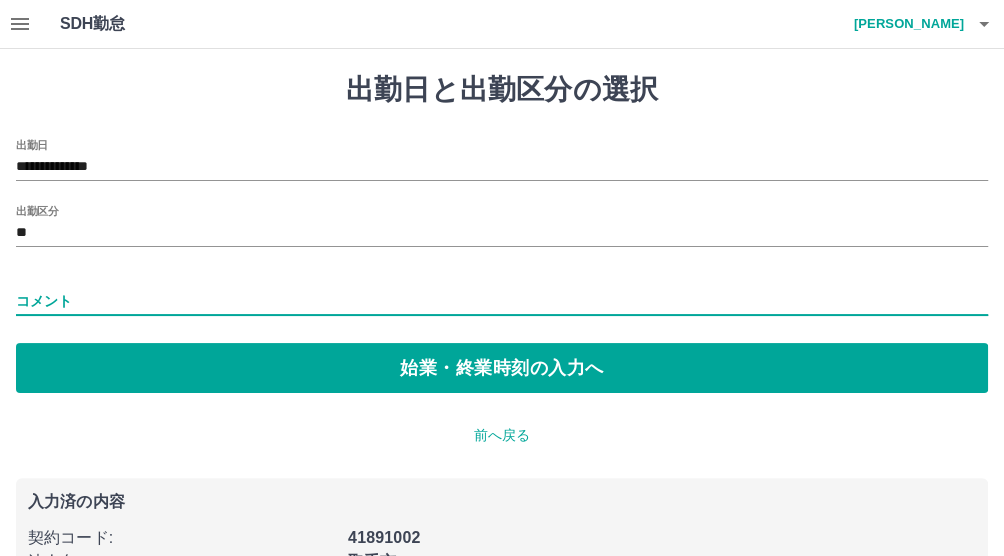 click on "コメント" at bounding box center [502, 301] 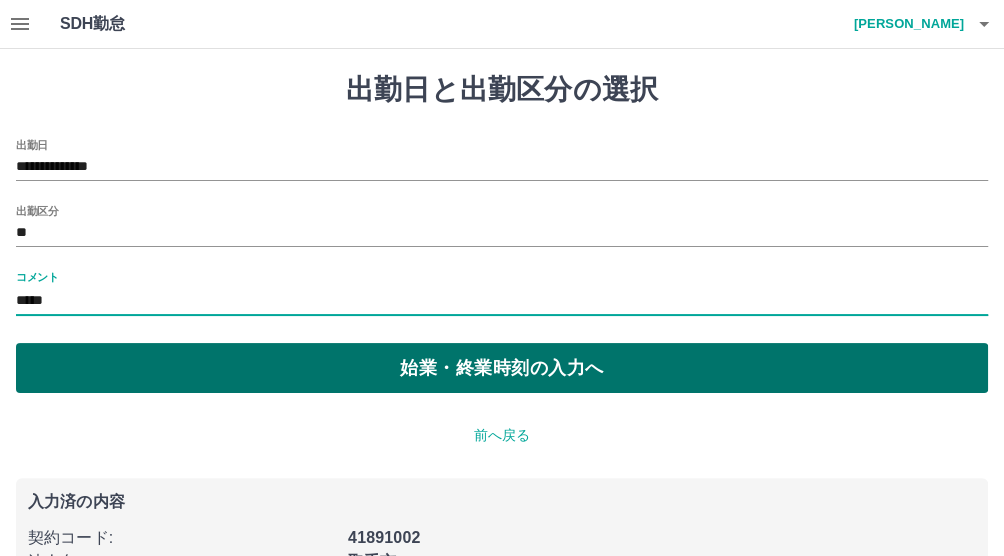 click on "始業・終業時刻の入力へ" at bounding box center [502, 368] 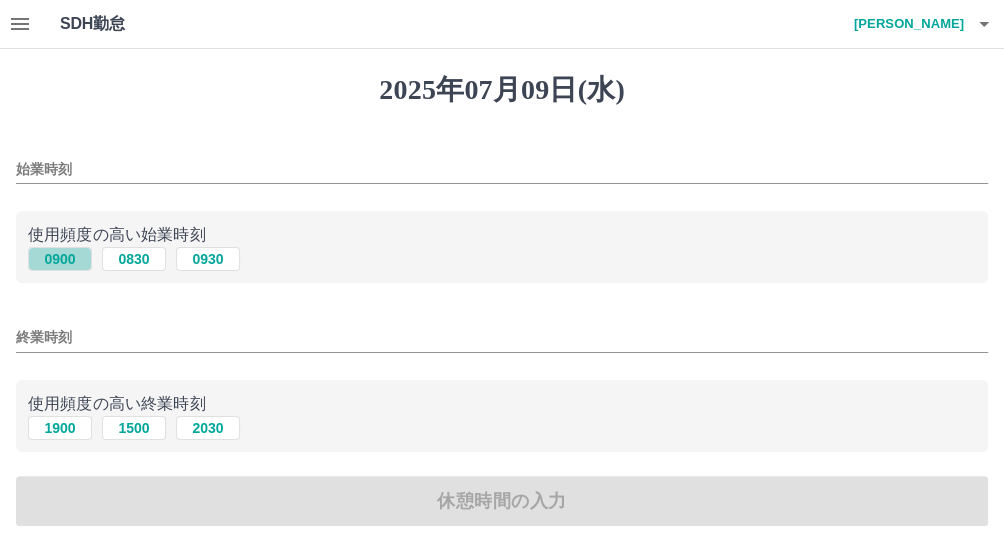 click on "0900" at bounding box center [60, 259] 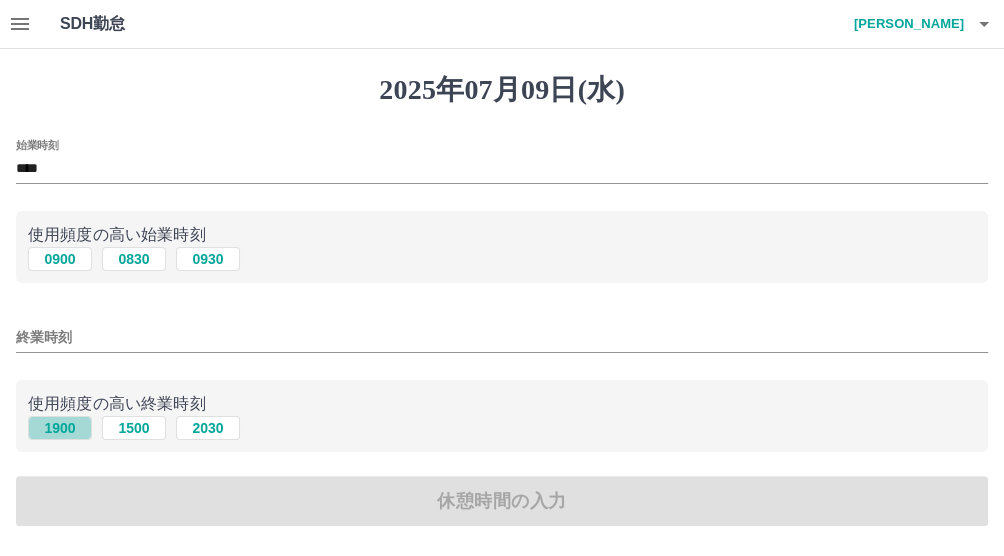 click on "1900" at bounding box center [60, 428] 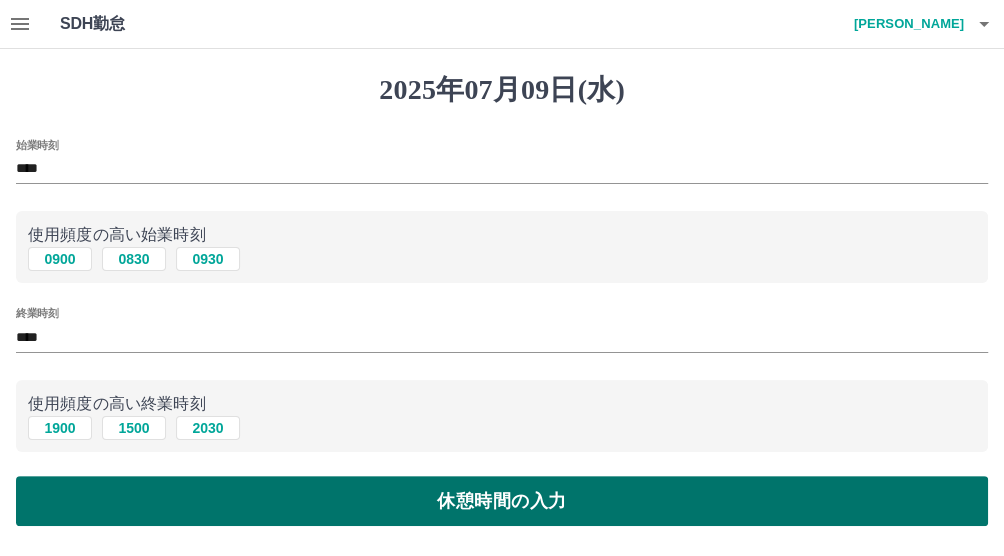 click on "休憩時間の入力" at bounding box center (502, 501) 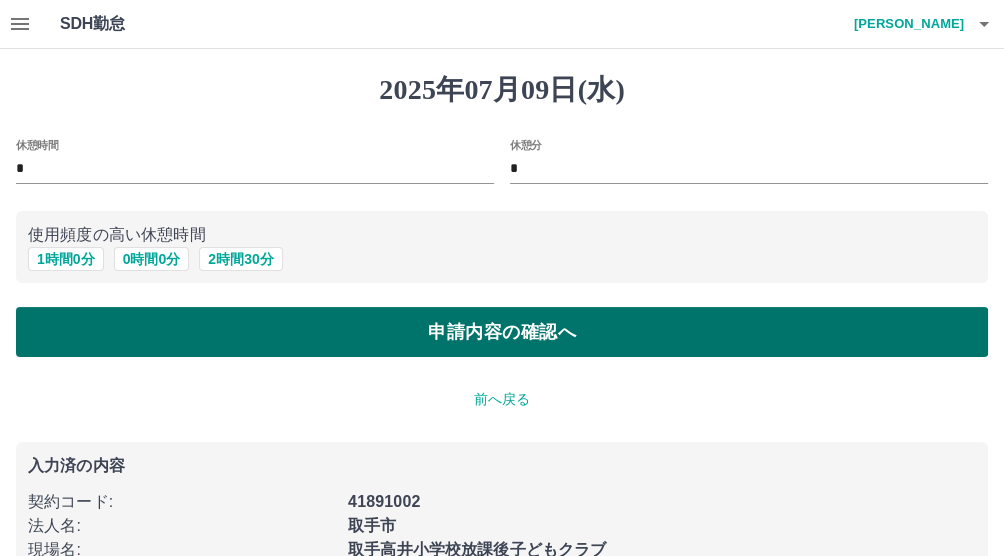 drag, startPoint x: 231, startPoint y: 280, endPoint x: 238, endPoint y: 315, distance: 35.69314 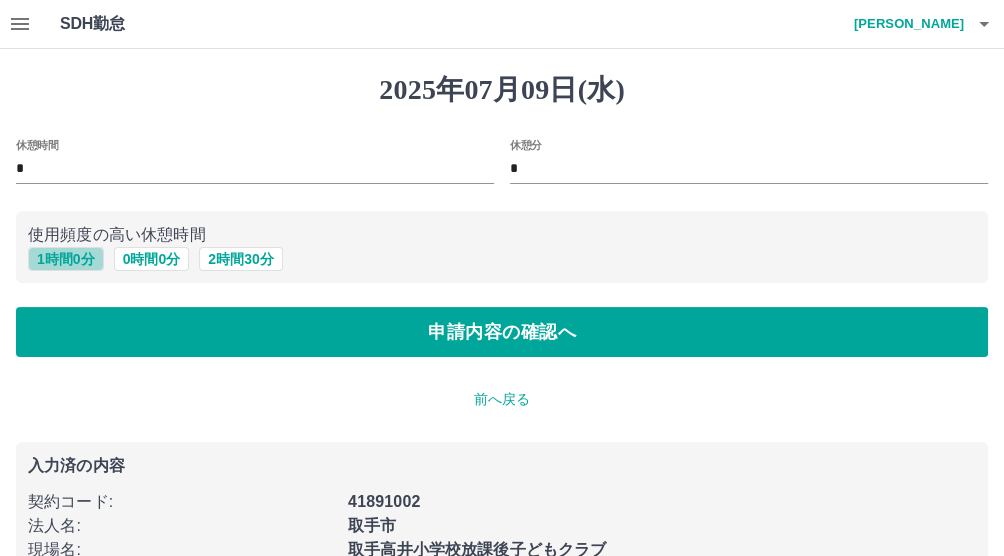 click on "1 時間 0 分" at bounding box center (66, 259) 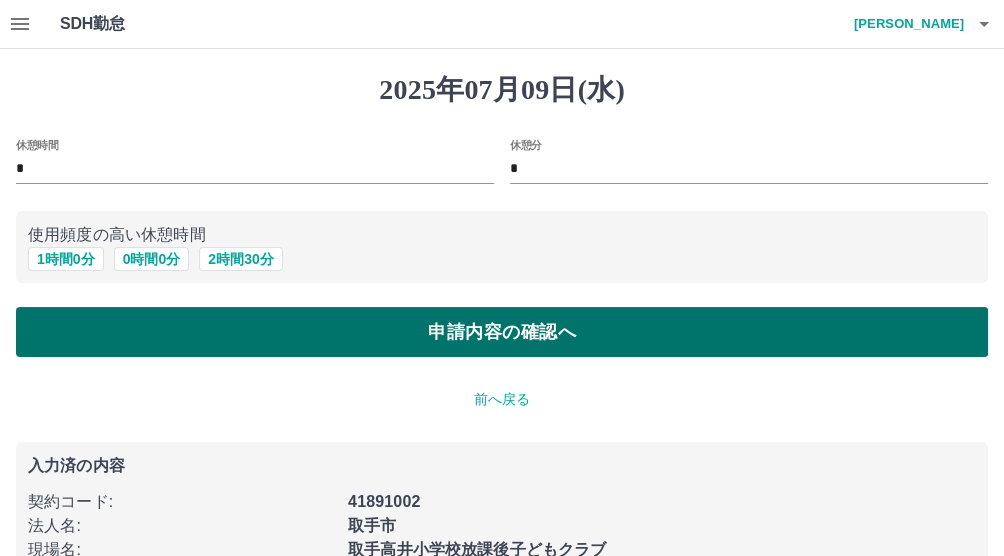 click on "申請内容の確認へ" at bounding box center (502, 332) 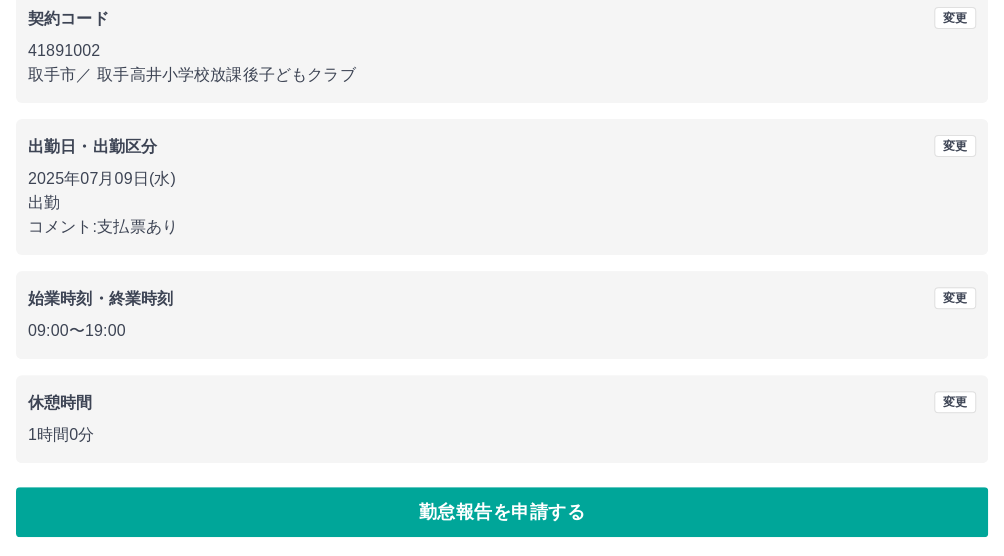 scroll, scrollTop: 193, scrollLeft: 0, axis: vertical 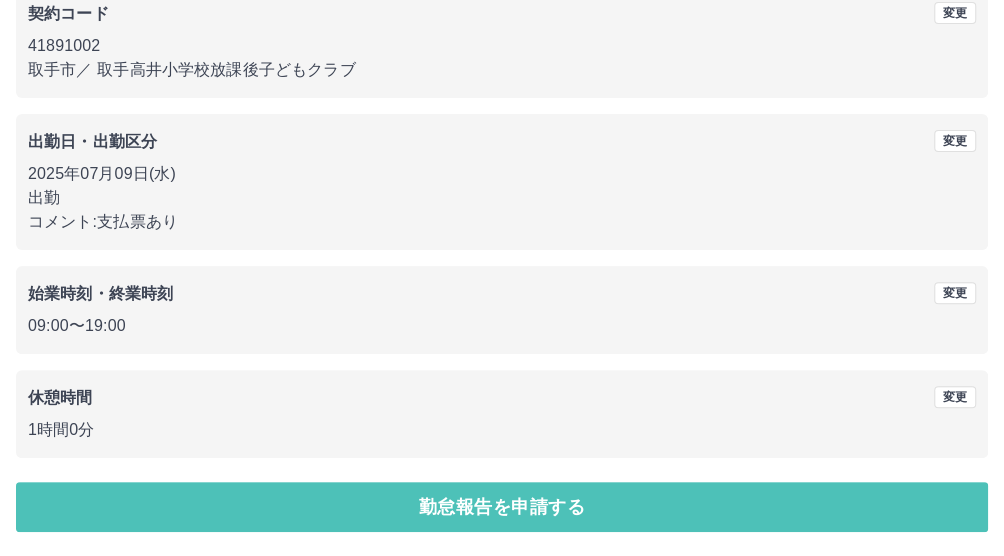 drag, startPoint x: 232, startPoint y: 491, endPoint x: 189, endPoint y: 484, distance: 43.56604 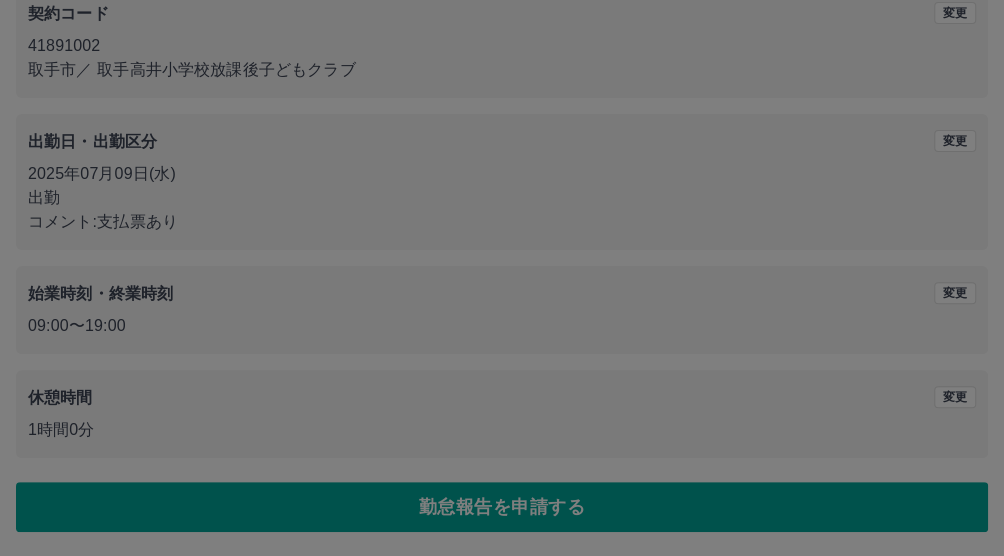 scroll, scrollTop: 0, scrollLeft: 0, axis: both 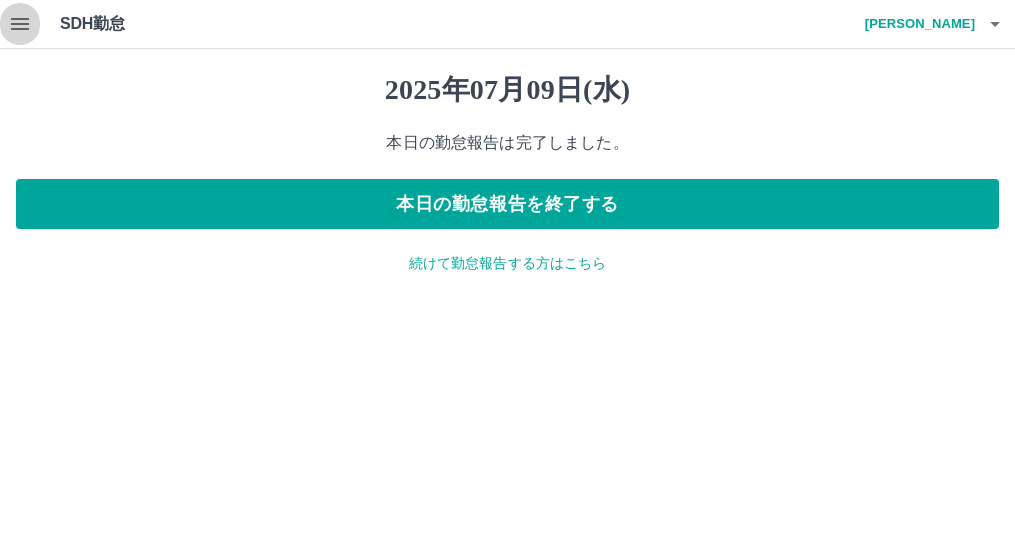 click 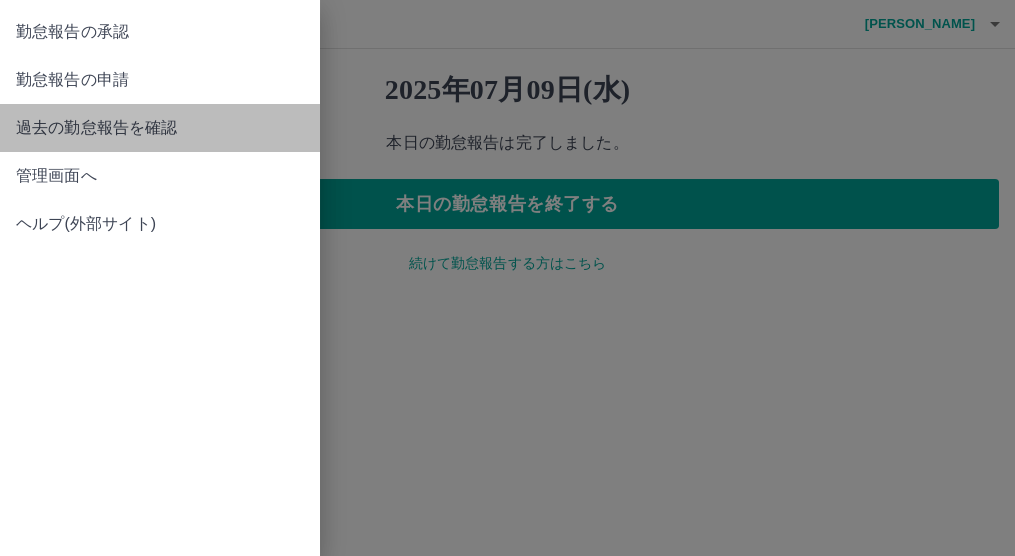 click on "過去の勤怠報告を確認" at bounding box center (160, 128) 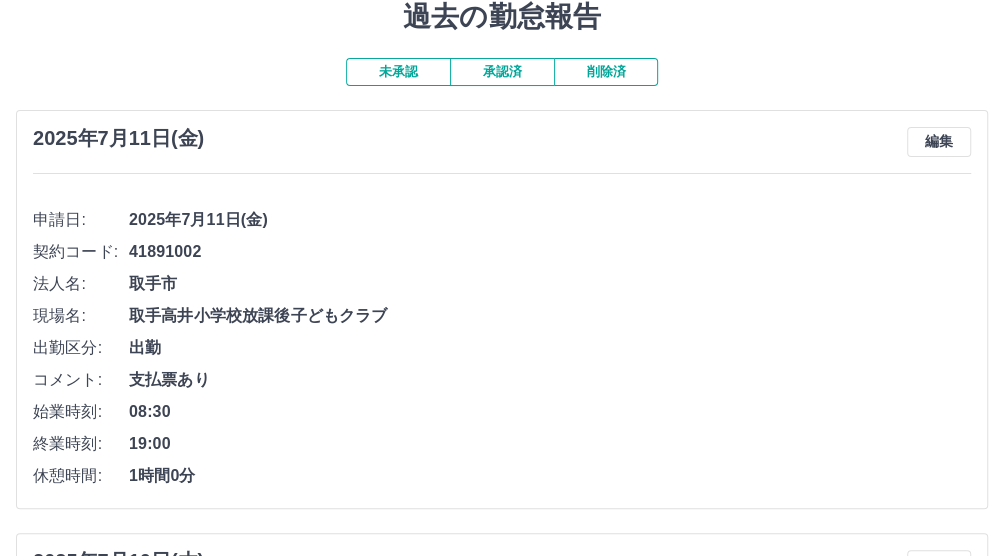 scroll, scrollTop: 83, scrollLeft: 0, axis: vertical 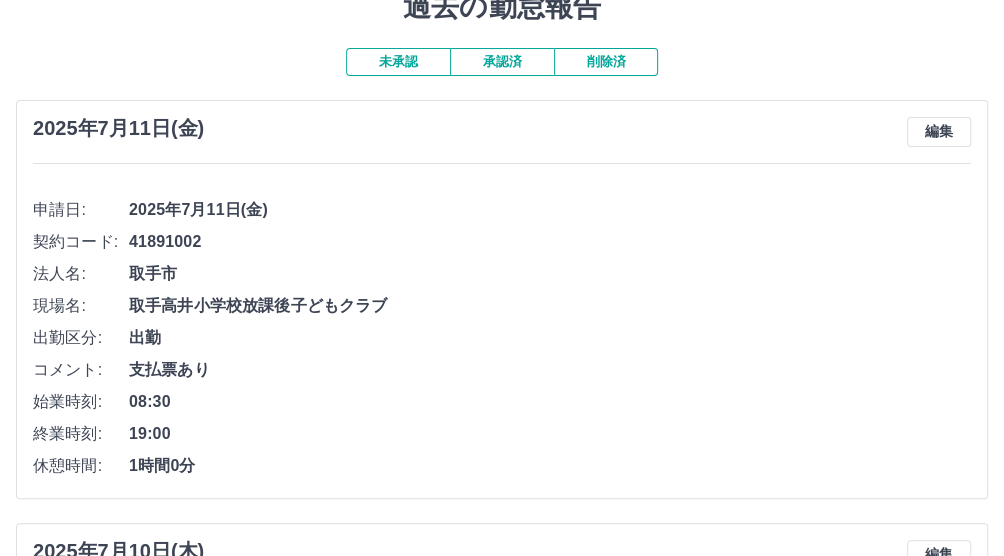 click on "支払票あり" at bounding box center (550, 370) 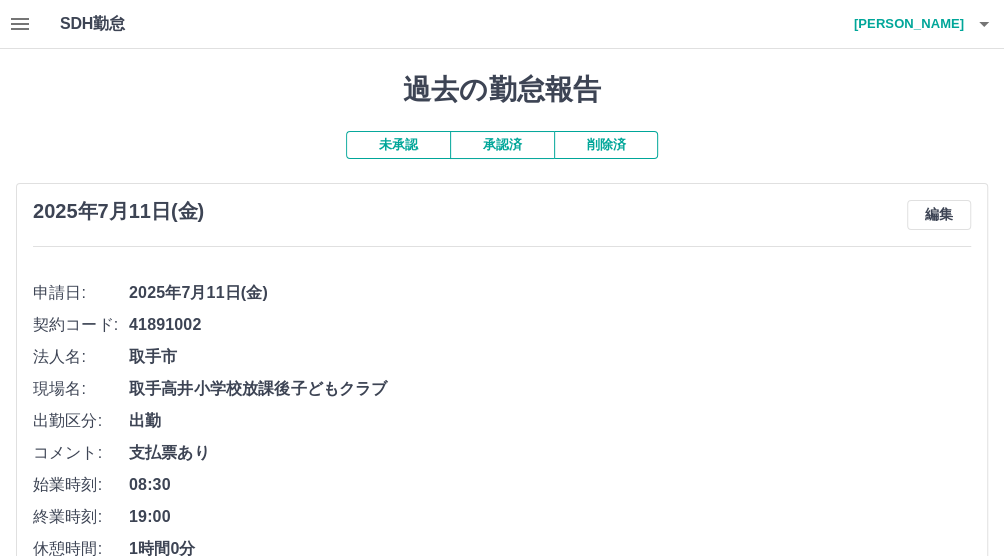 click on "2025年7月11日(金) 編集 申請日: 2025年7月11日(金) 契約コード: 41891002 法人名: 取手市 現場名: 取手高井小学校放課後子どもクラブ 出勤区分: 出勤 コメント: 支払票あり 始業時刻: 08:30 終業時刻: 19:00 休憩時間: 1時間0分" at bounding box center [502, 382] 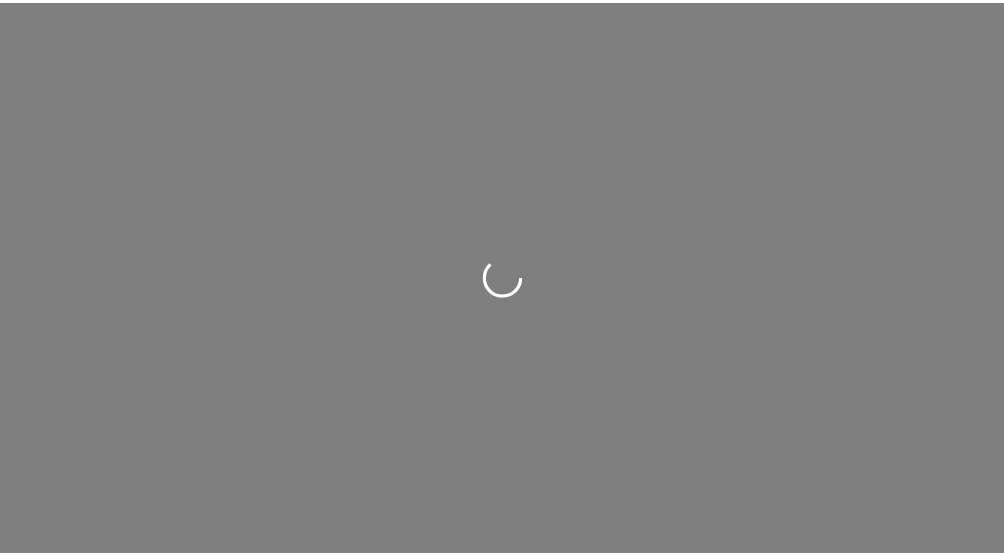 scroll, scrollTop: 0, scrollLeft: 0, axis: both 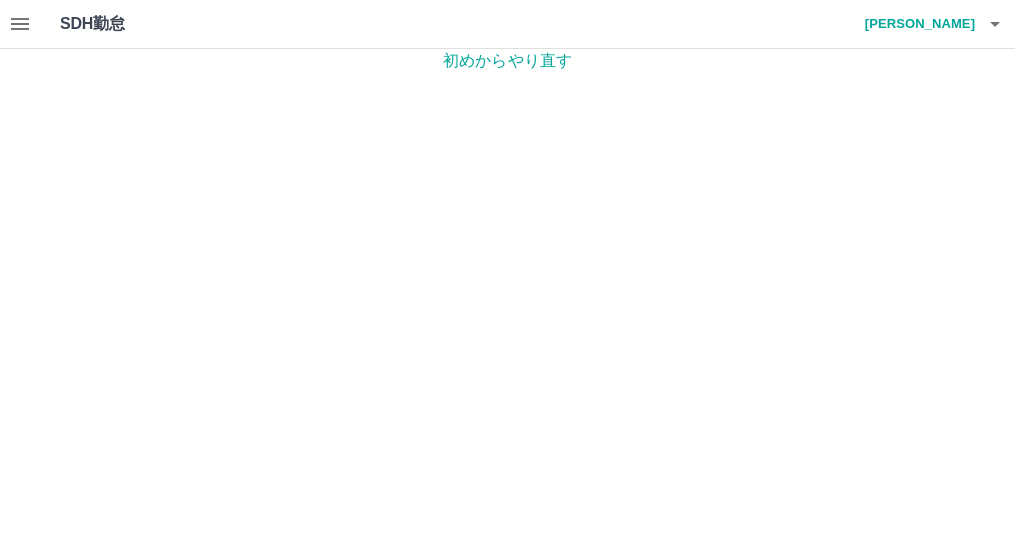 click on "SDH勤怠 [PERSON_NAME] 初めからやり直す SDH勤怠" at bounding box center [507, 36] 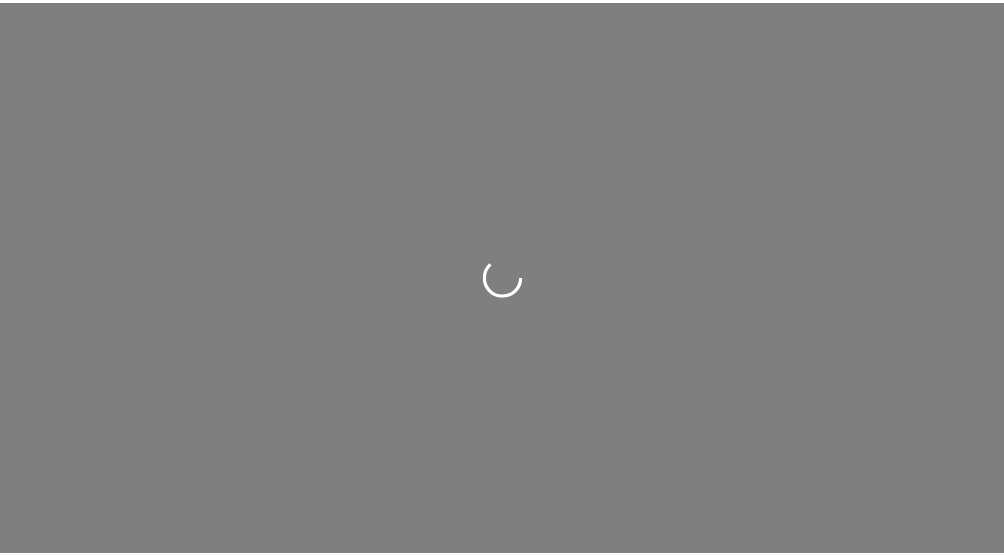 scroll, scrollTop: 0, scrollLeft: 0, axis: both 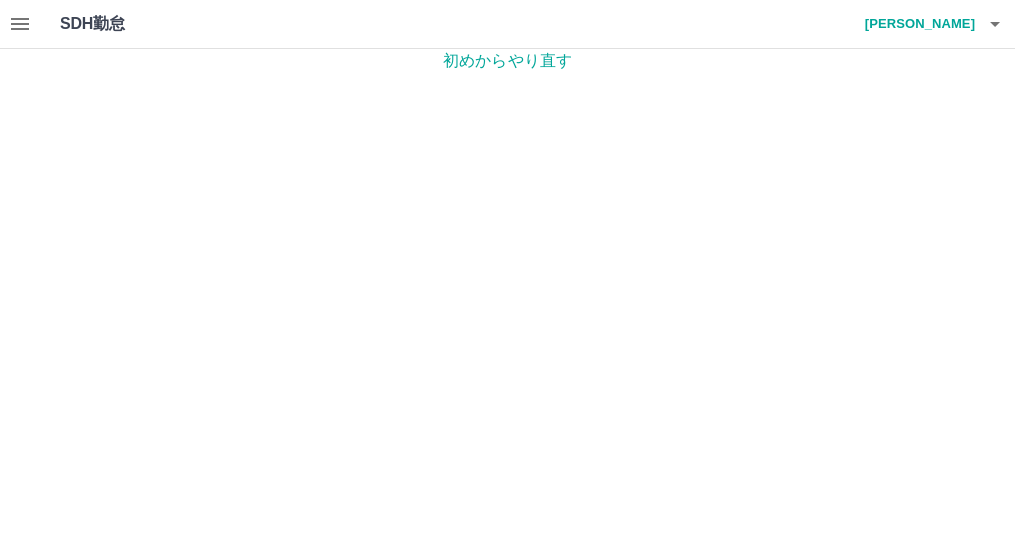 click on "初めからやり直す" at bounding box center (507, 61) 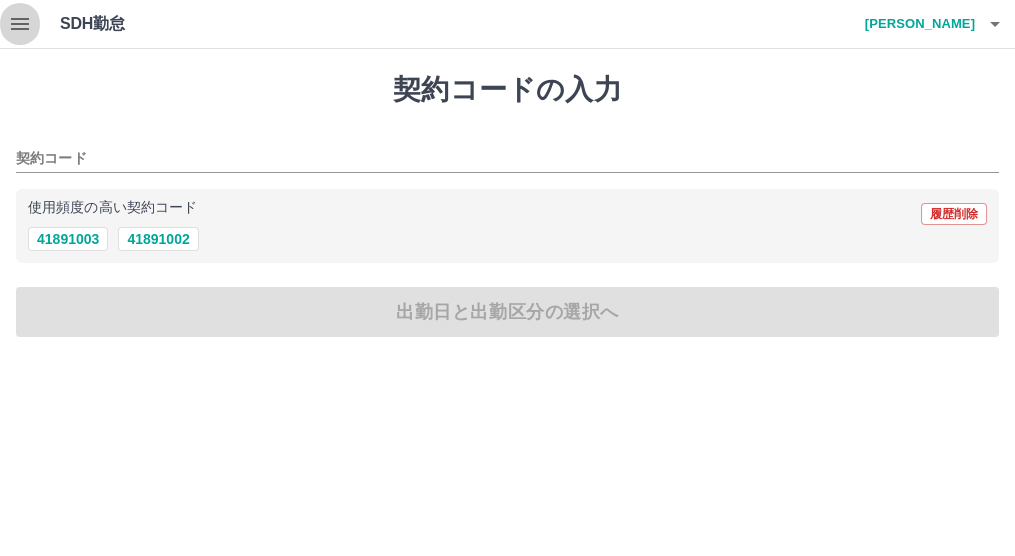click 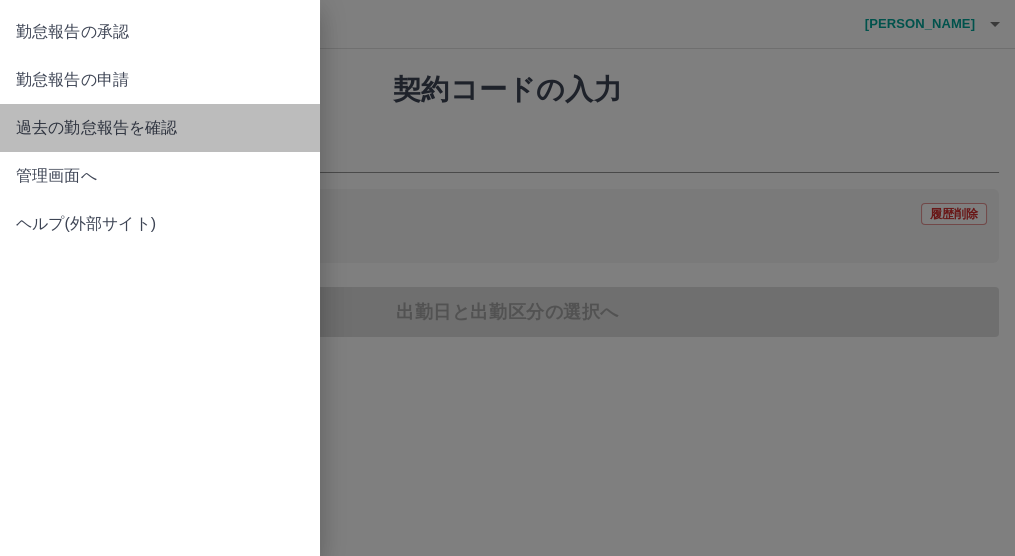 click on "過去の勤怠報告を確認" at bounding box center [160, 128] 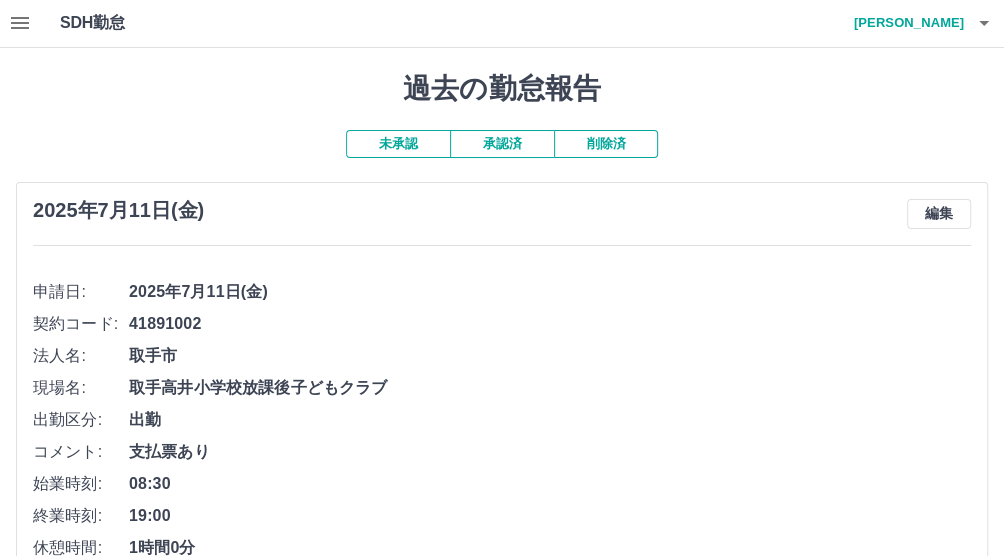 scroll, scrollTop: 0, scrollLeft: 0, axis: both 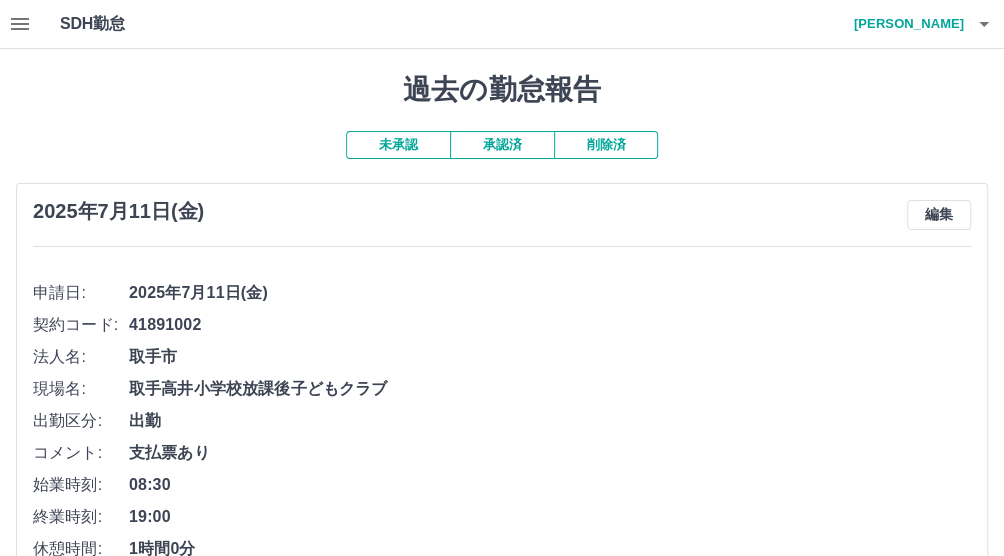click 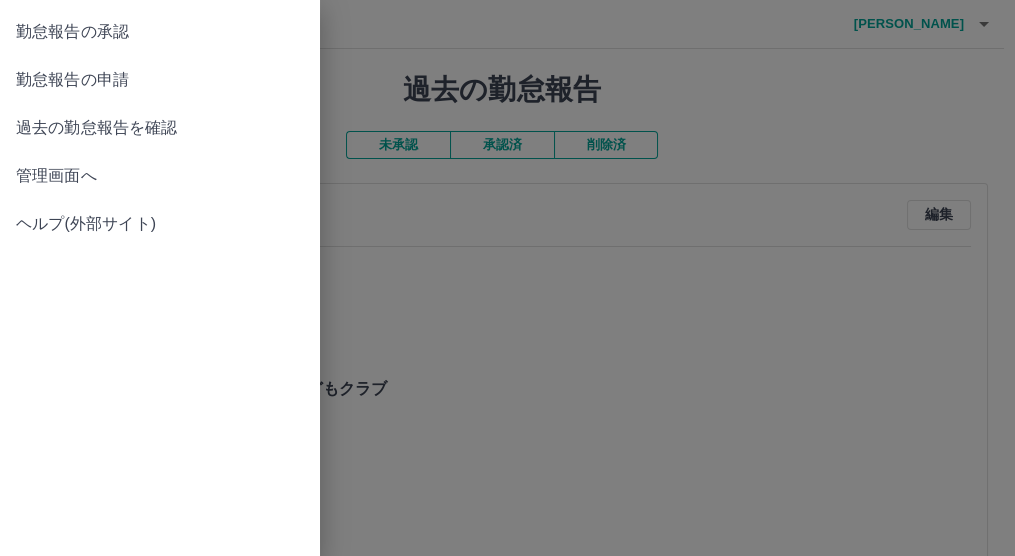 click on "勤怠報告の申請" at bounding box center [160, 80] 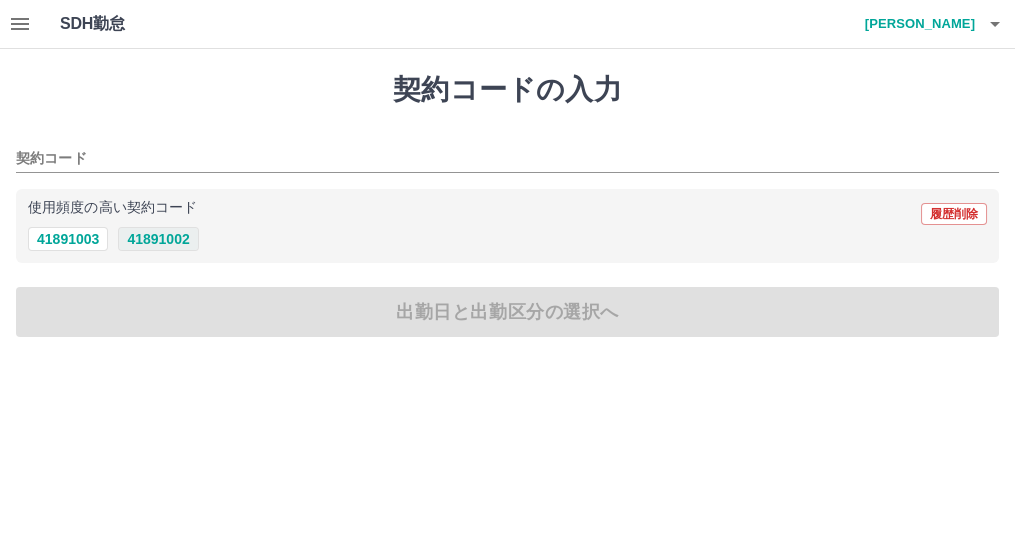 click on "41891002" at bounding box center (158, 239) 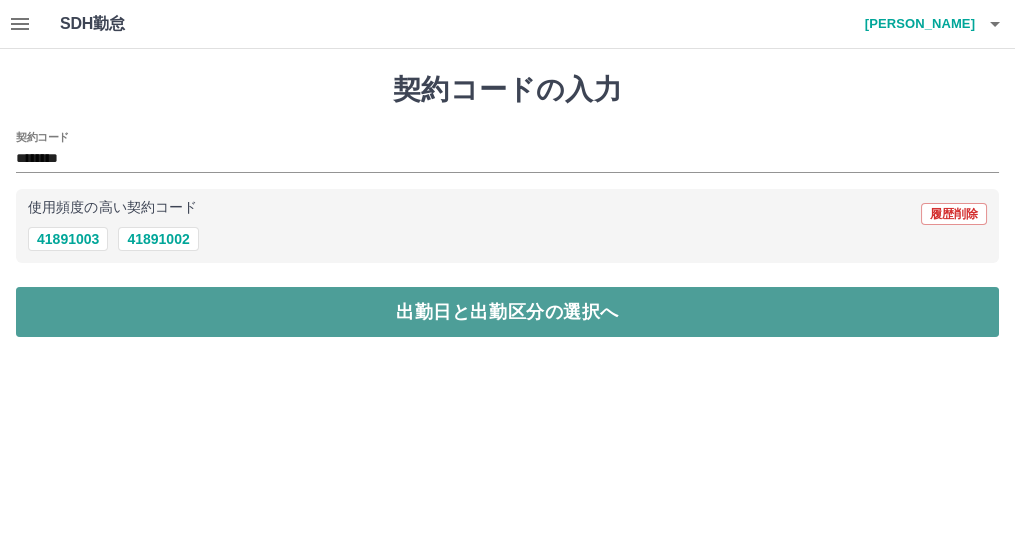 click on "出勤日と出勤区分の選択へ" at bounding box center [507, 312] 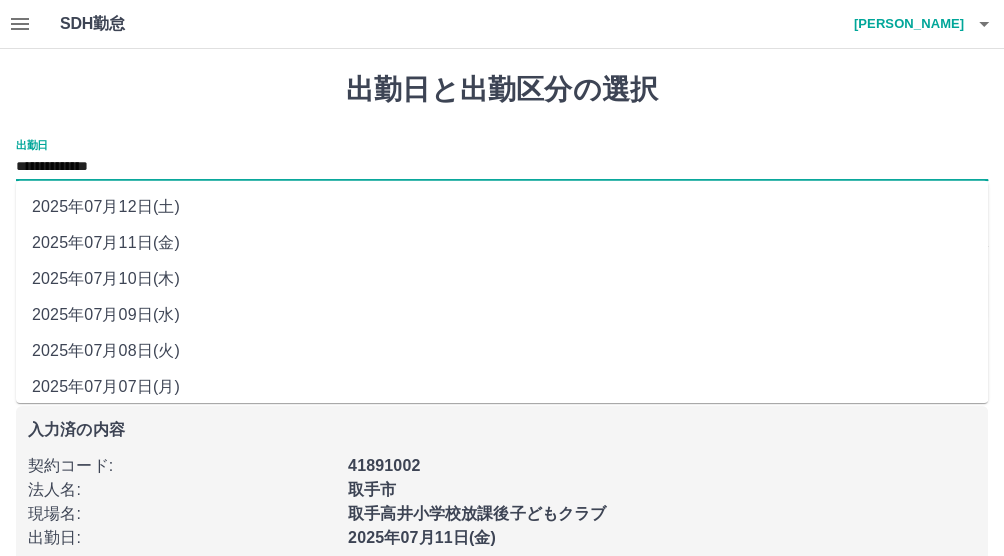 click on "**********" at bounding box center (502, 167) 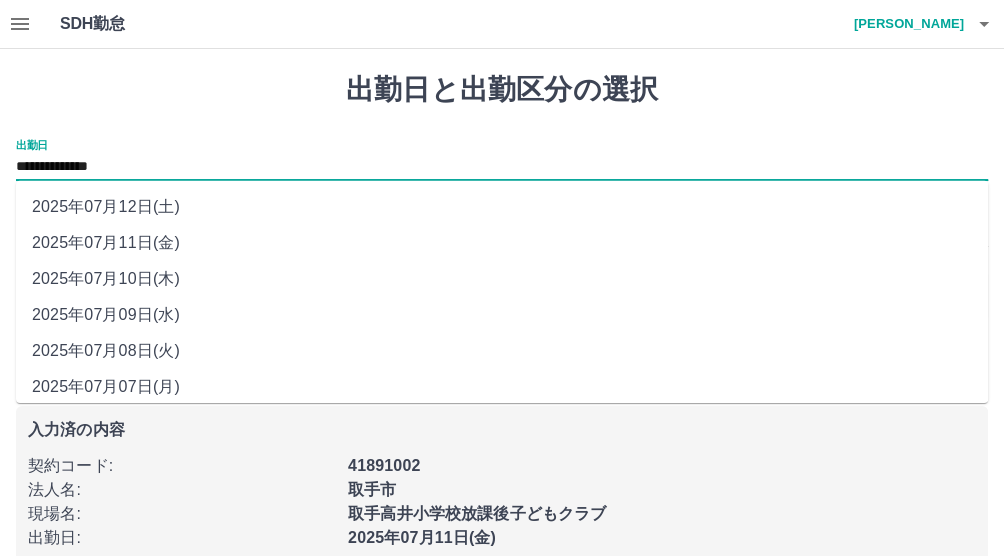 click on "2025年07月08日(火)" at bounding box center [502, 351] 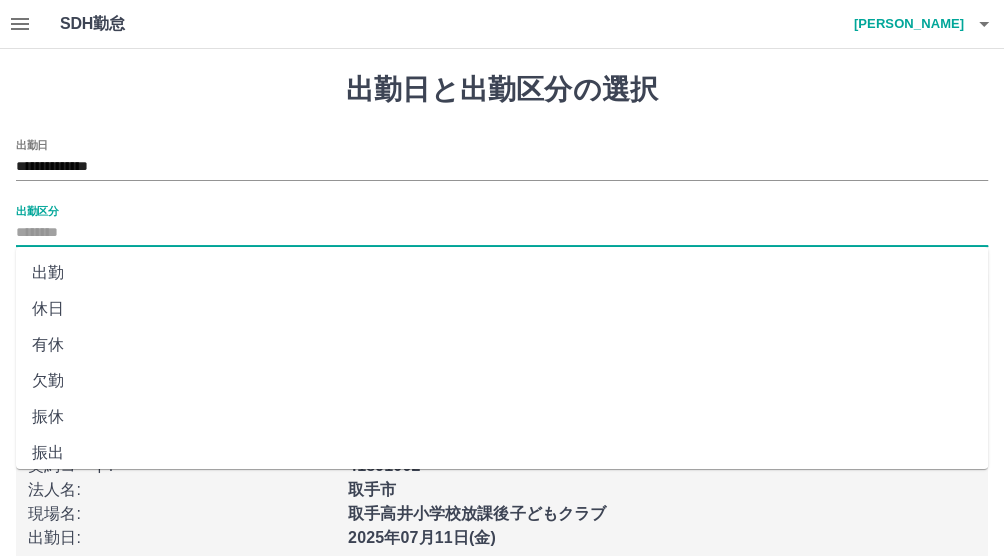 click on "出勤区分" at bounding box center (502, 233) 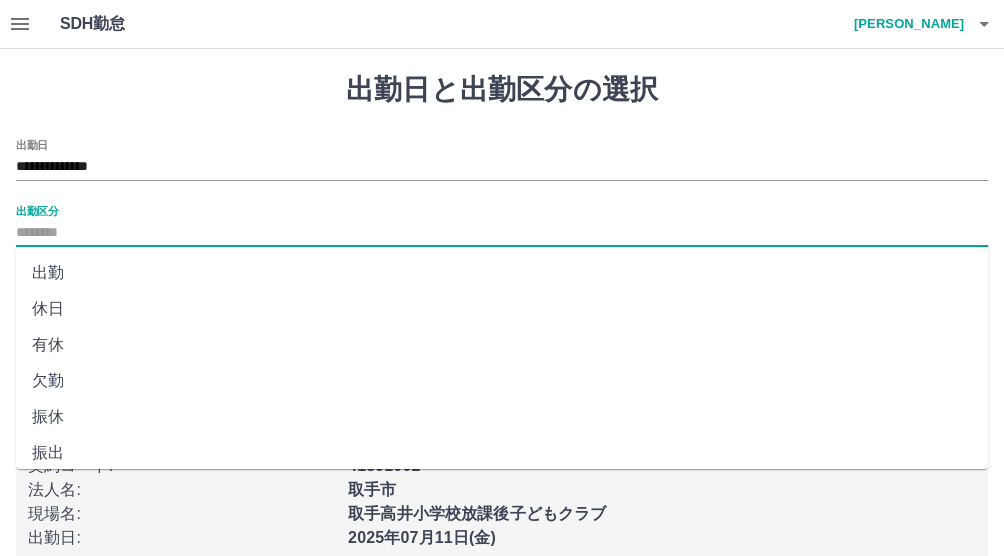 click on "出勤" at bounding box center (502, 273) 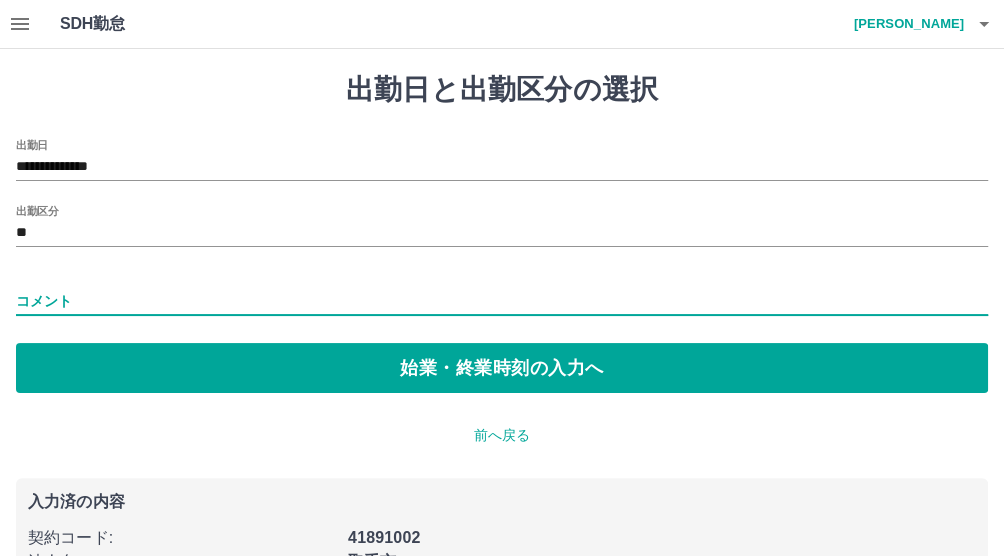 click on "コメント" at bounding box center (502, 301) 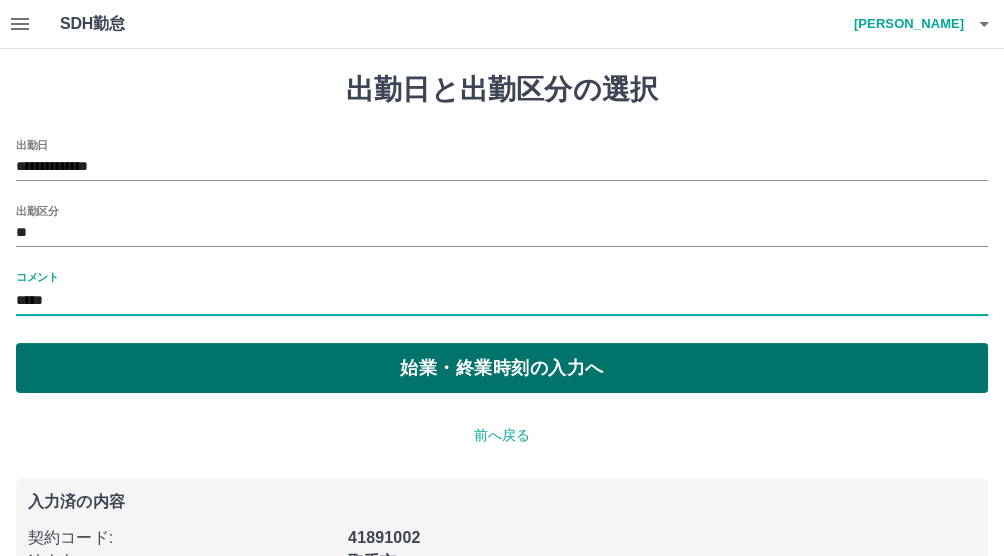 click on "始業・終業時刻の入力へ" at bounding box center [502, 368] 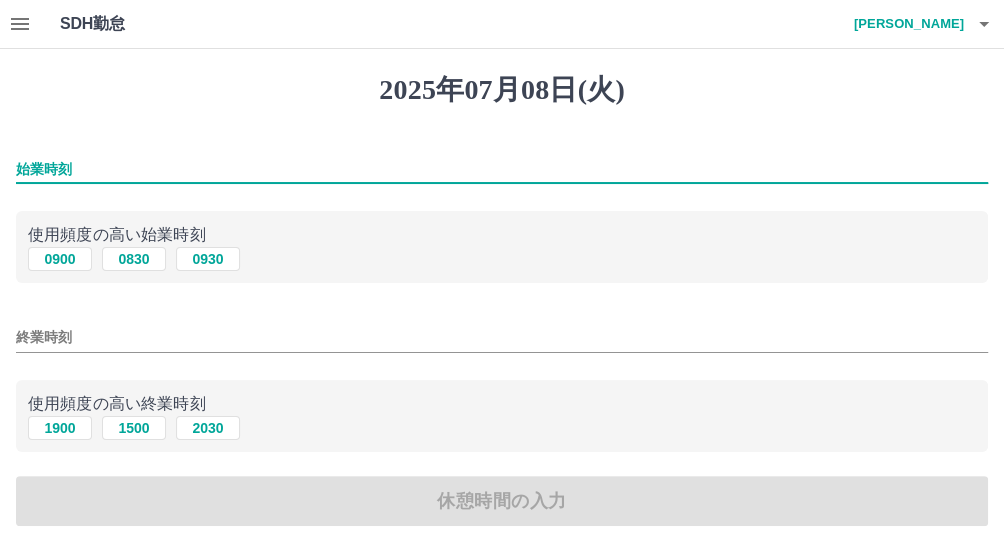 click on "始業時刻" at bounding box center (502, 169) 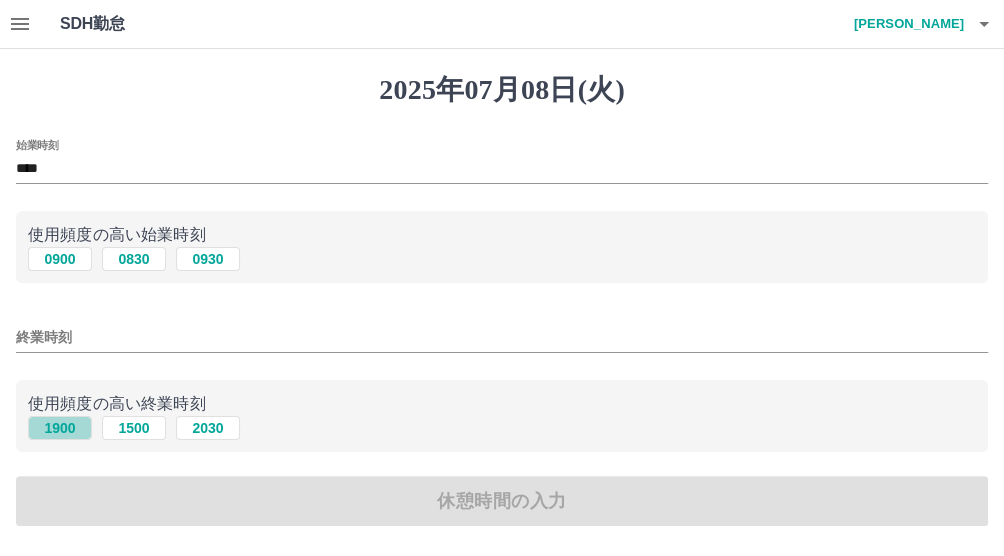 click on "1900" at bounding box center (60, 428) 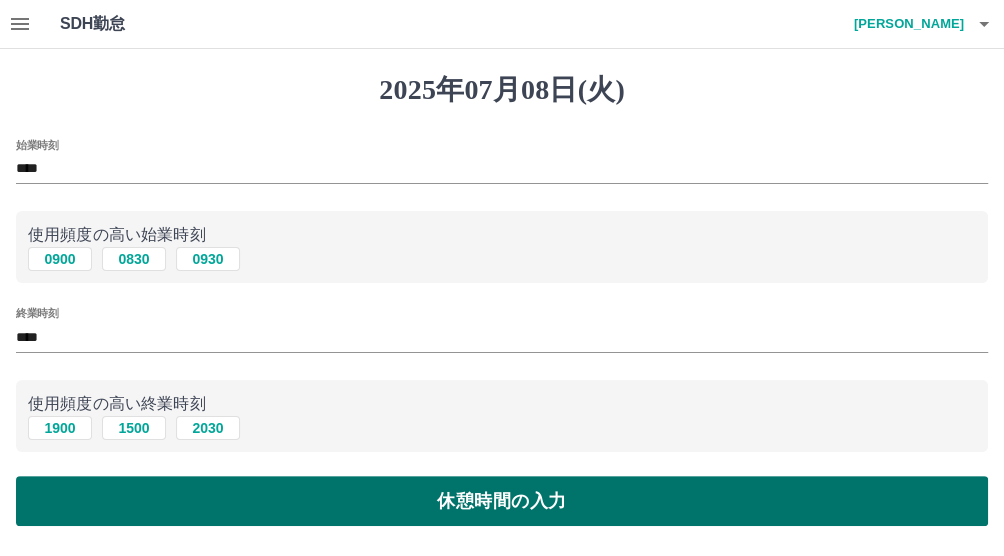 click on "休憩時間の入力" at bounding box center [502, 501] 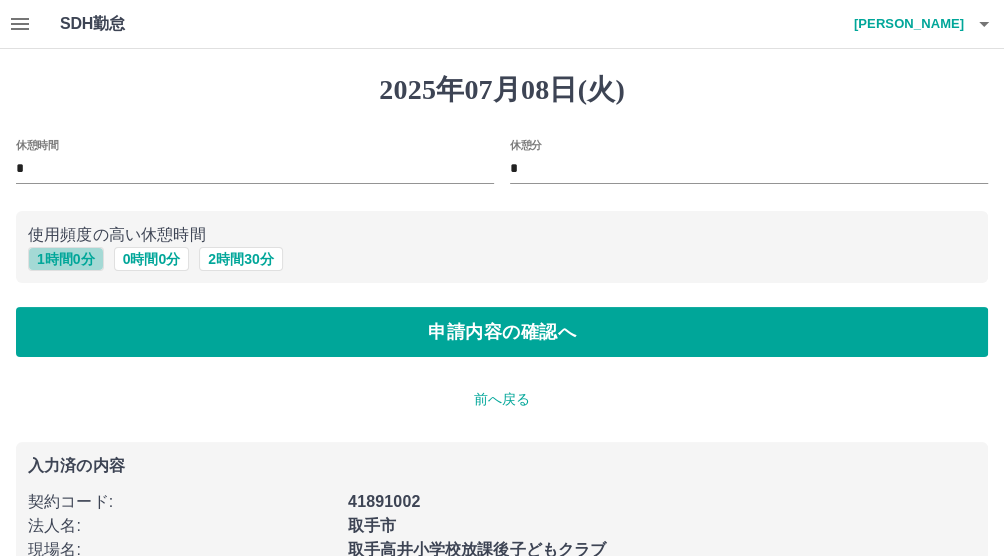click on "1 時間 0 分" at bounding box center (66, 259) 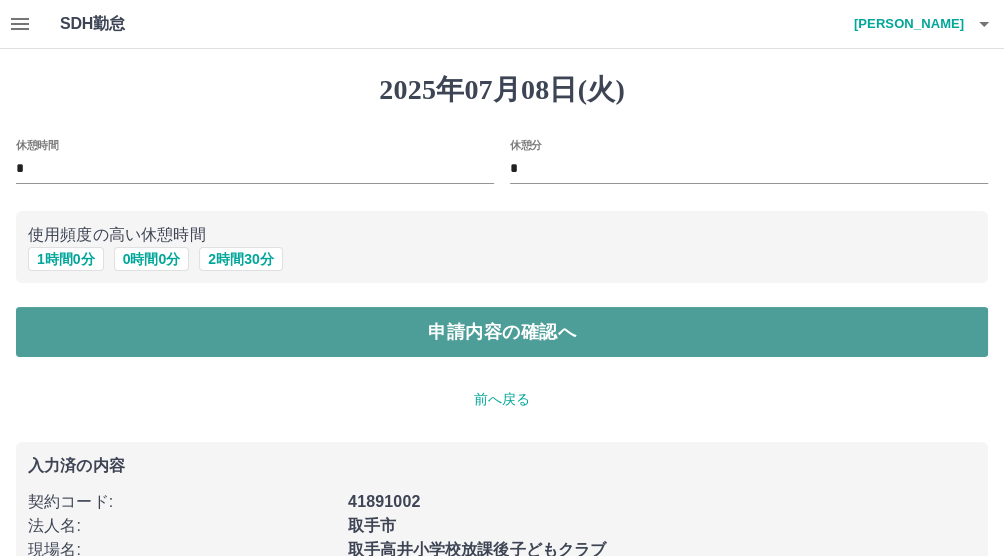 click on "申請内容の確認へ" at bounding box center (502, 332) 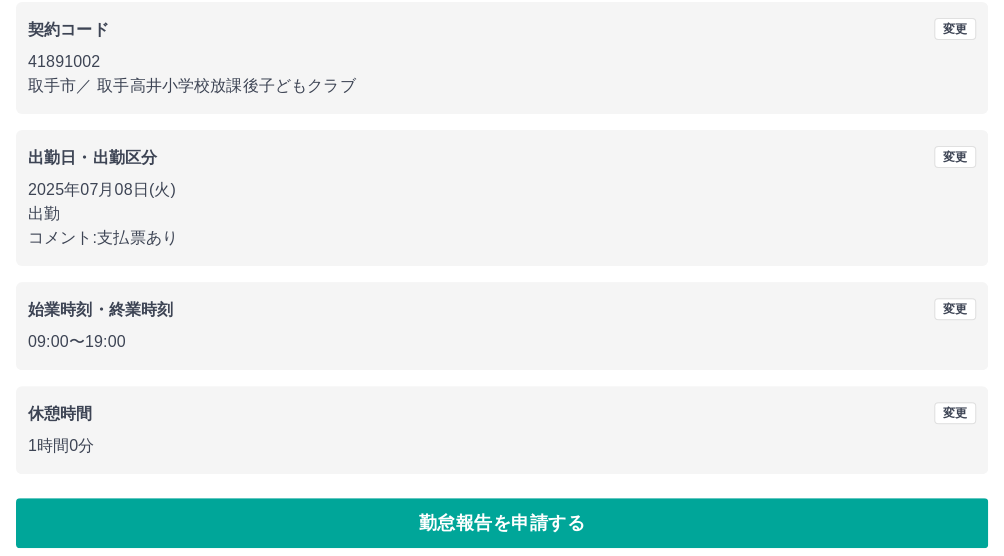 scroll, scrollTop: 193, scrollLeft: 0, axis: vertical 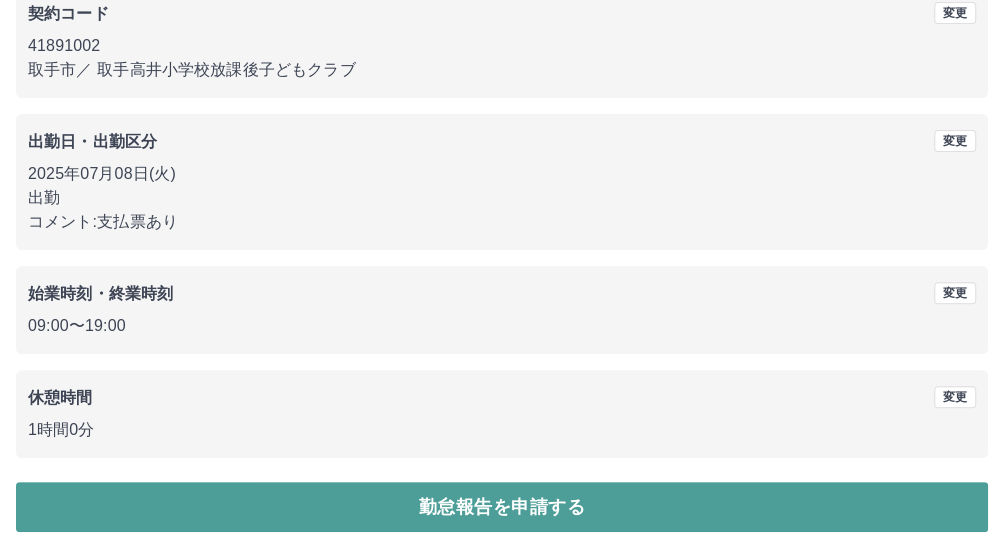 click on "勤怠報告を申請する" at bounding box center [502, 507] 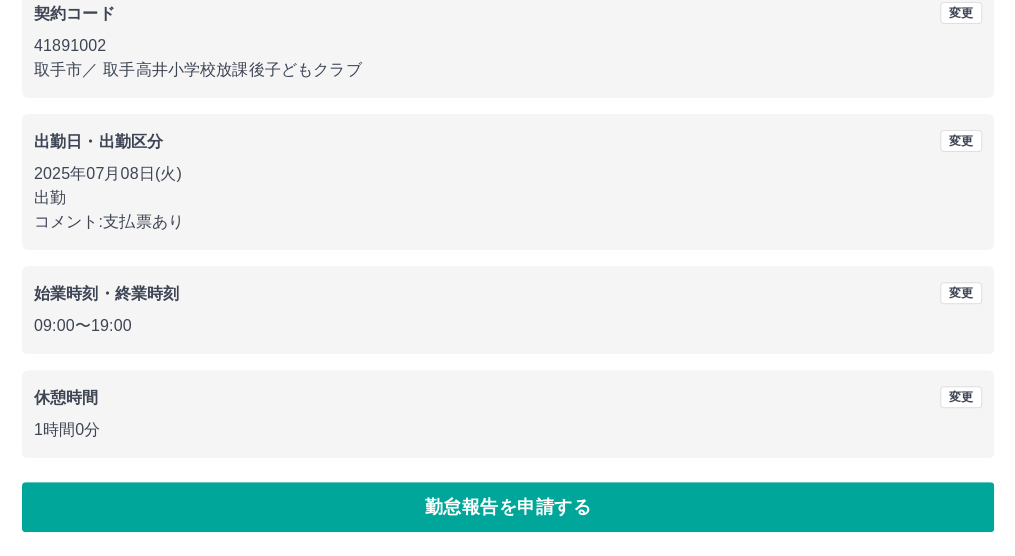 scroll, scrollTop: 0, scrollLeft: 0, axis: both 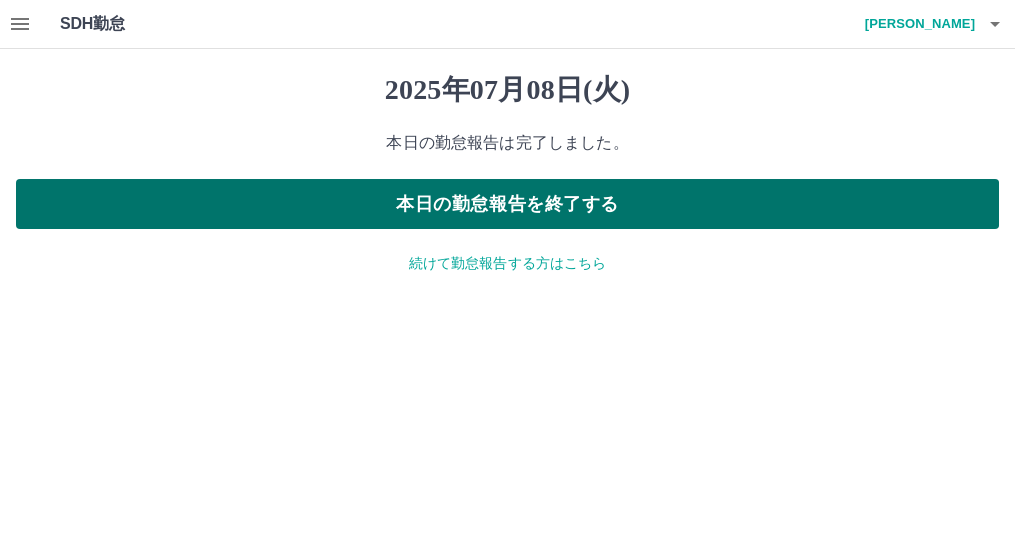 click on "本日の勤怠報告を終了する" at bounding box center (507, 204) 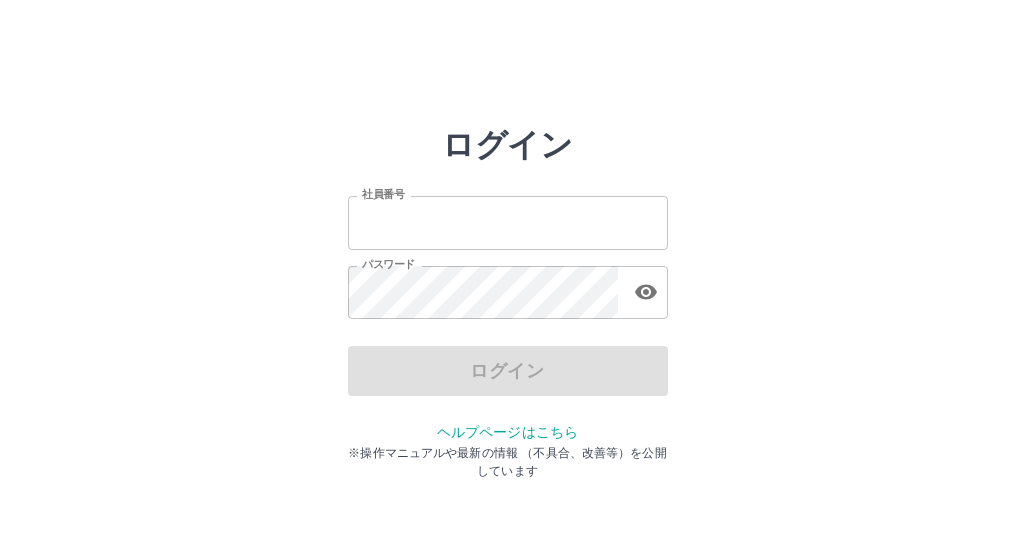 scroll, scrollTop: 0, scrollLeft: 0, axis: both 